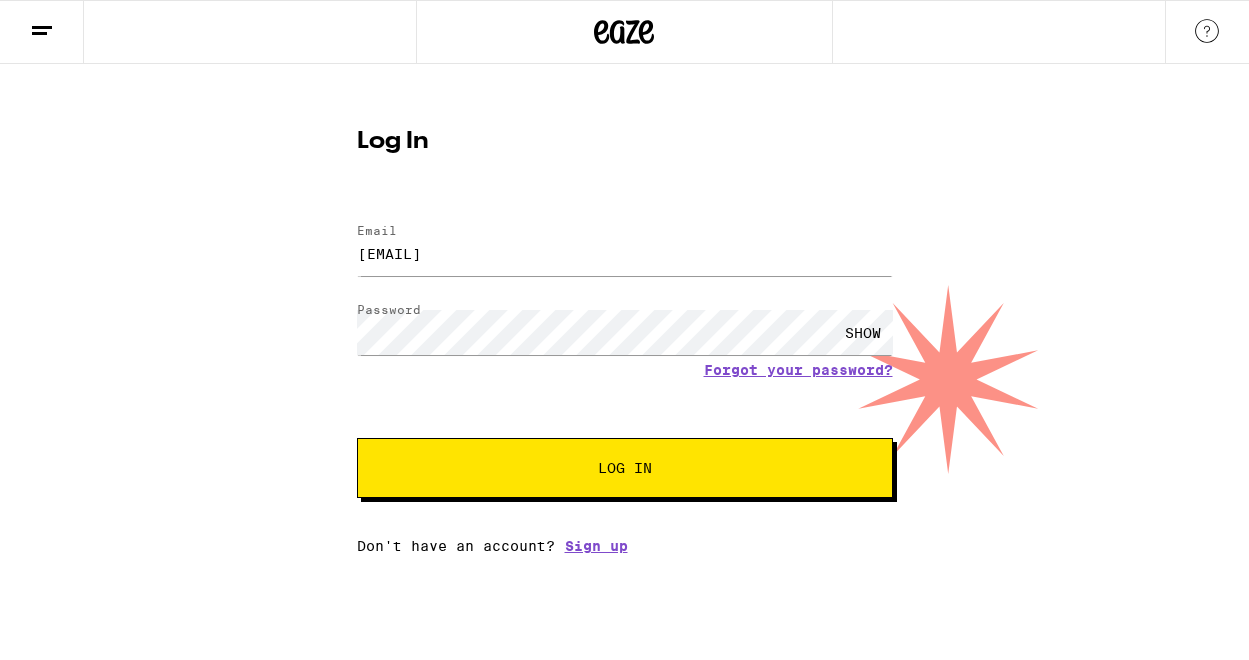 scroll, scrollTop: 0, scrollLeft: 0, axis: both 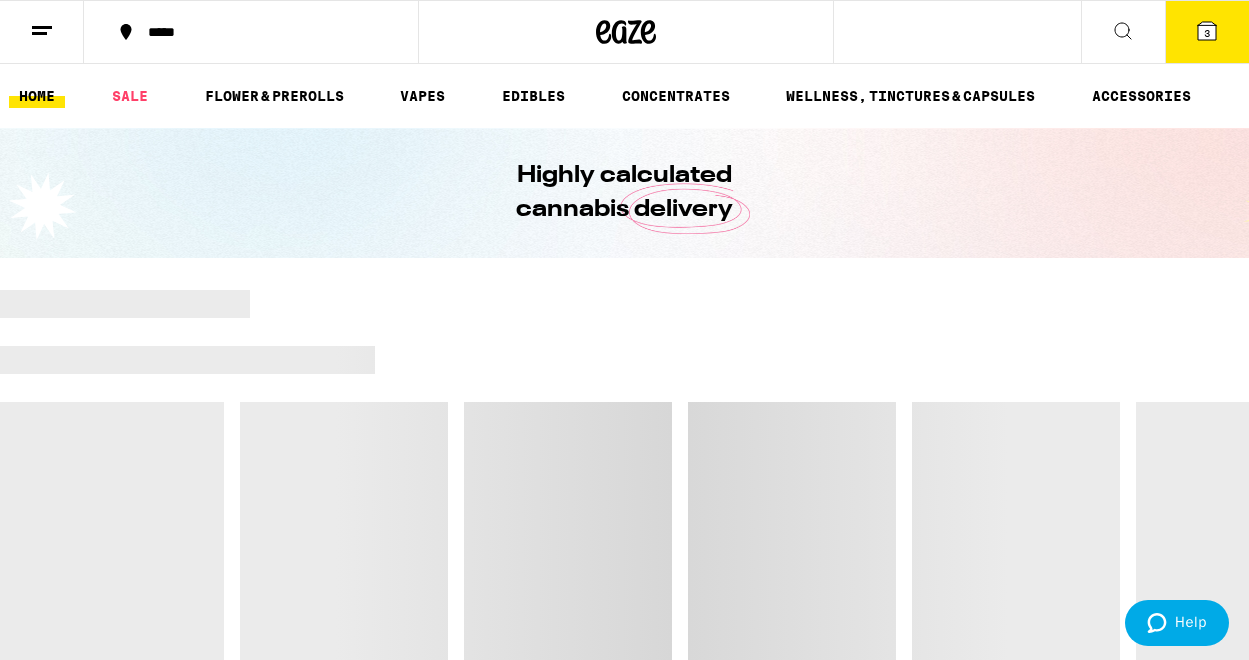 click on "3" at bounding box center [1207, 32] 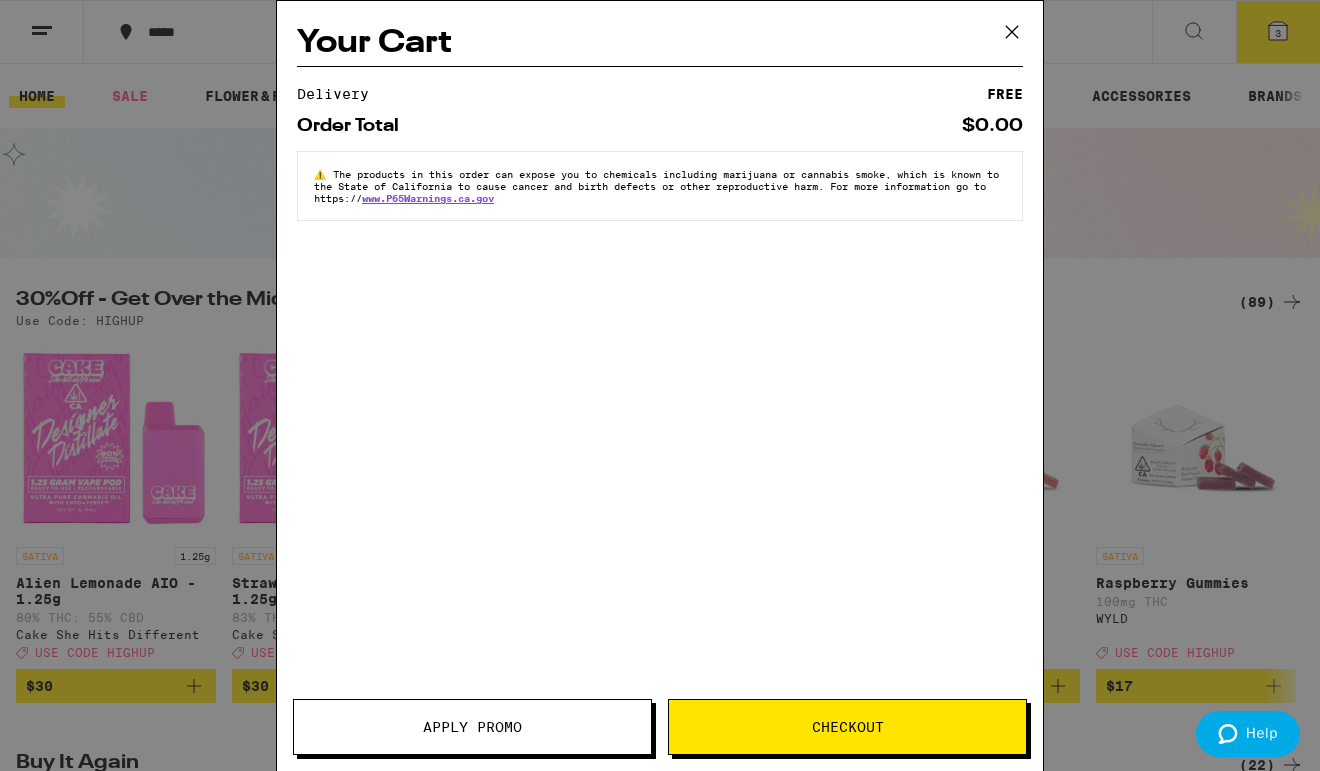 click on "Checkout" at bounding box center [847, 727] 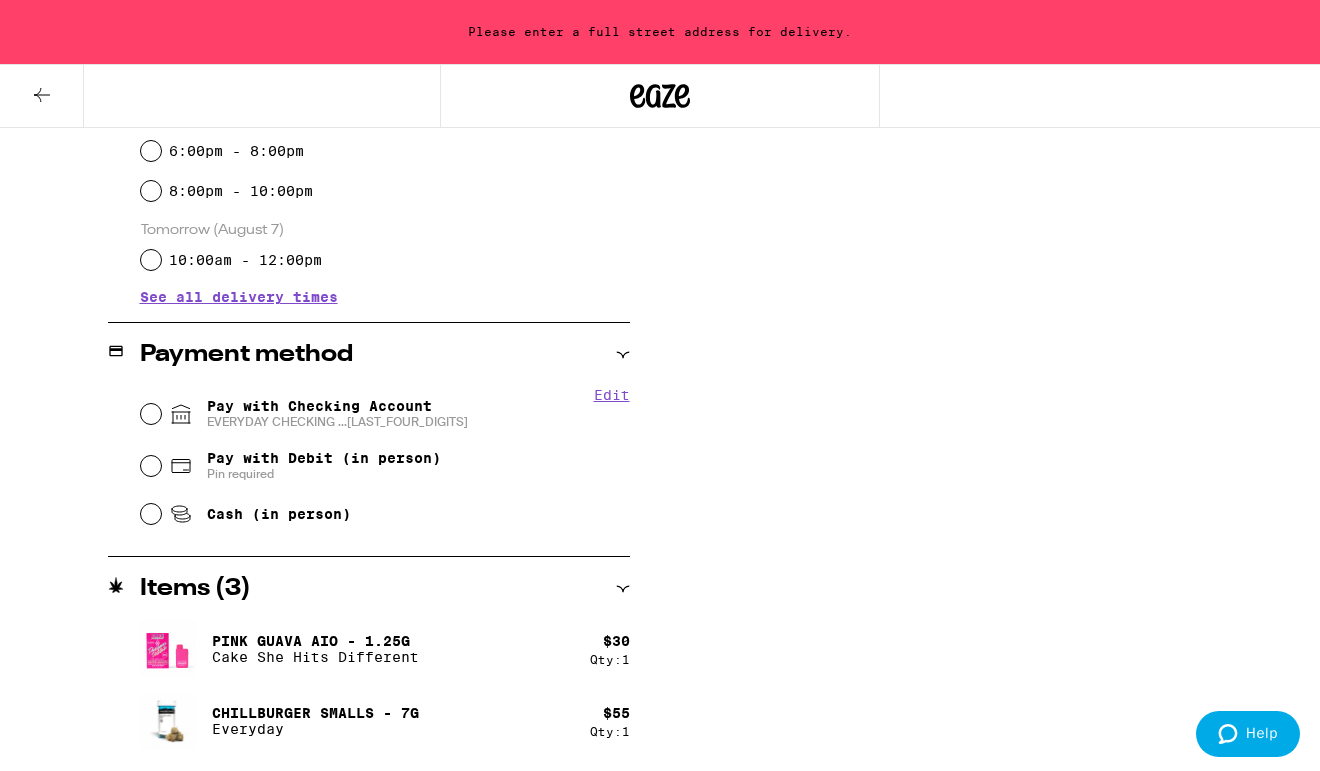 scroll, scrollTop: 733, scrollLeft: 0, axis: vertical 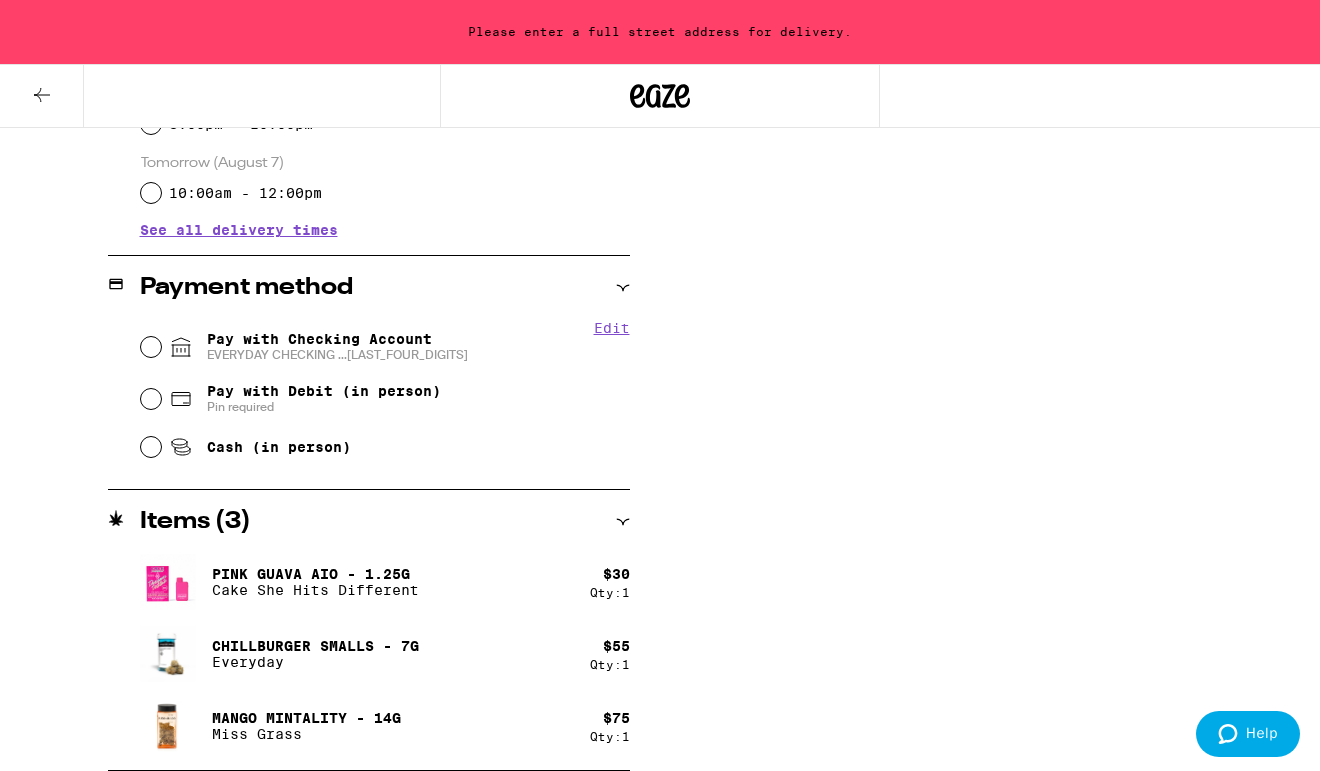 click on "Cake She Hits Different" at bounding box center [315, 590] 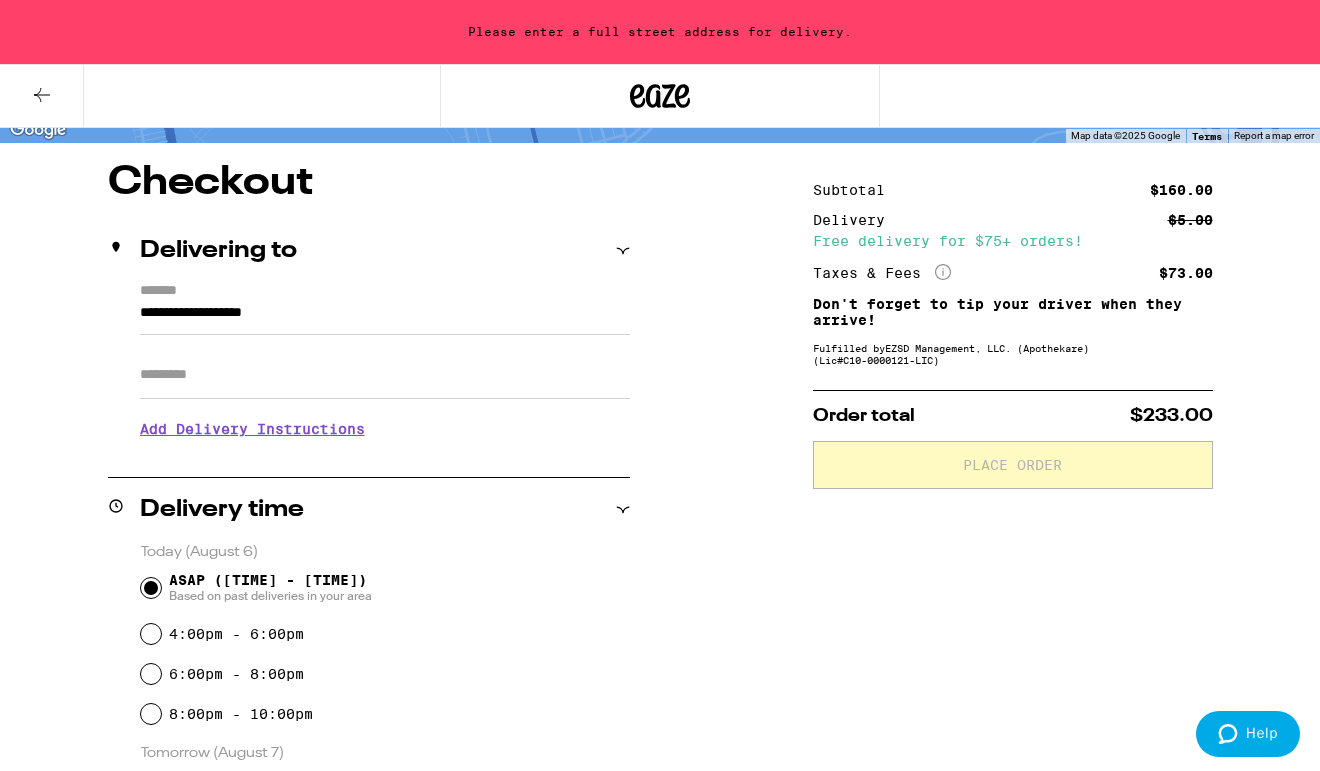 scroll, scrollTop: 0, scrollLeft: 0, axis: both 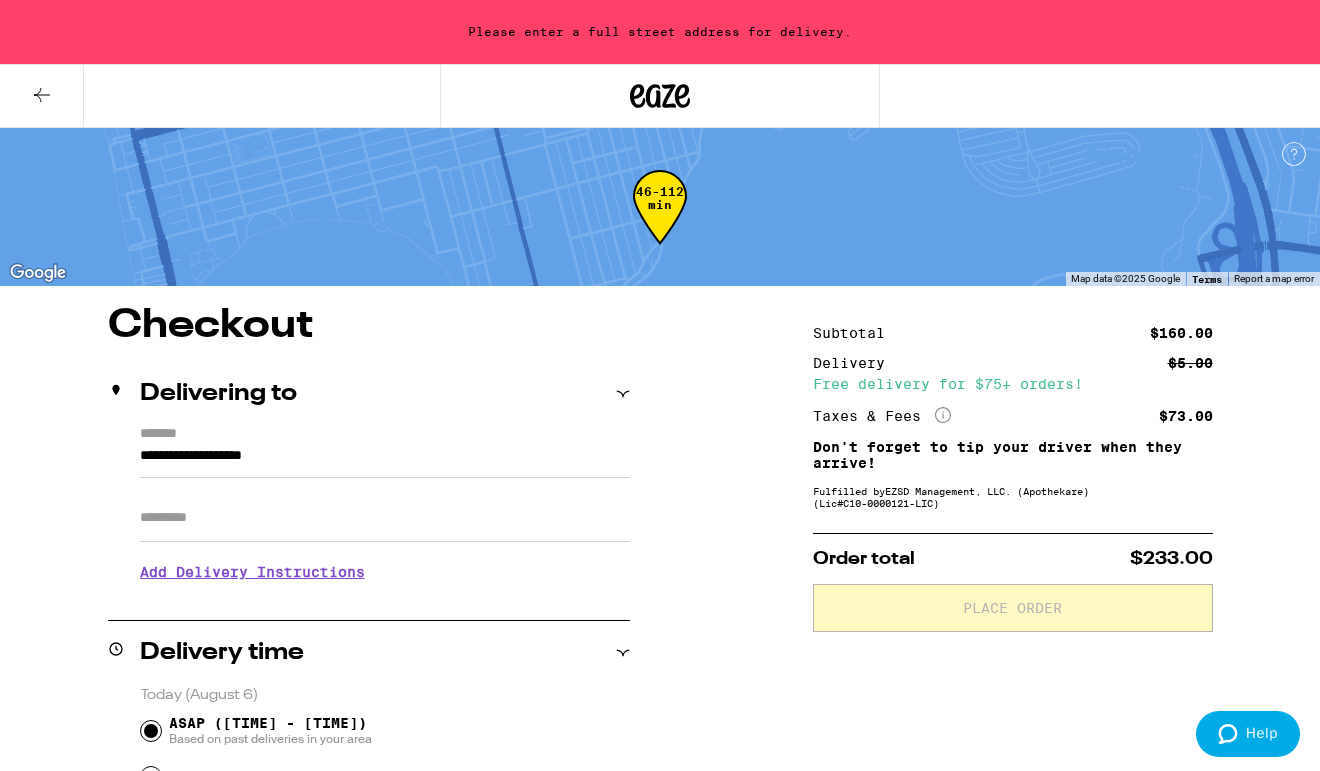 click 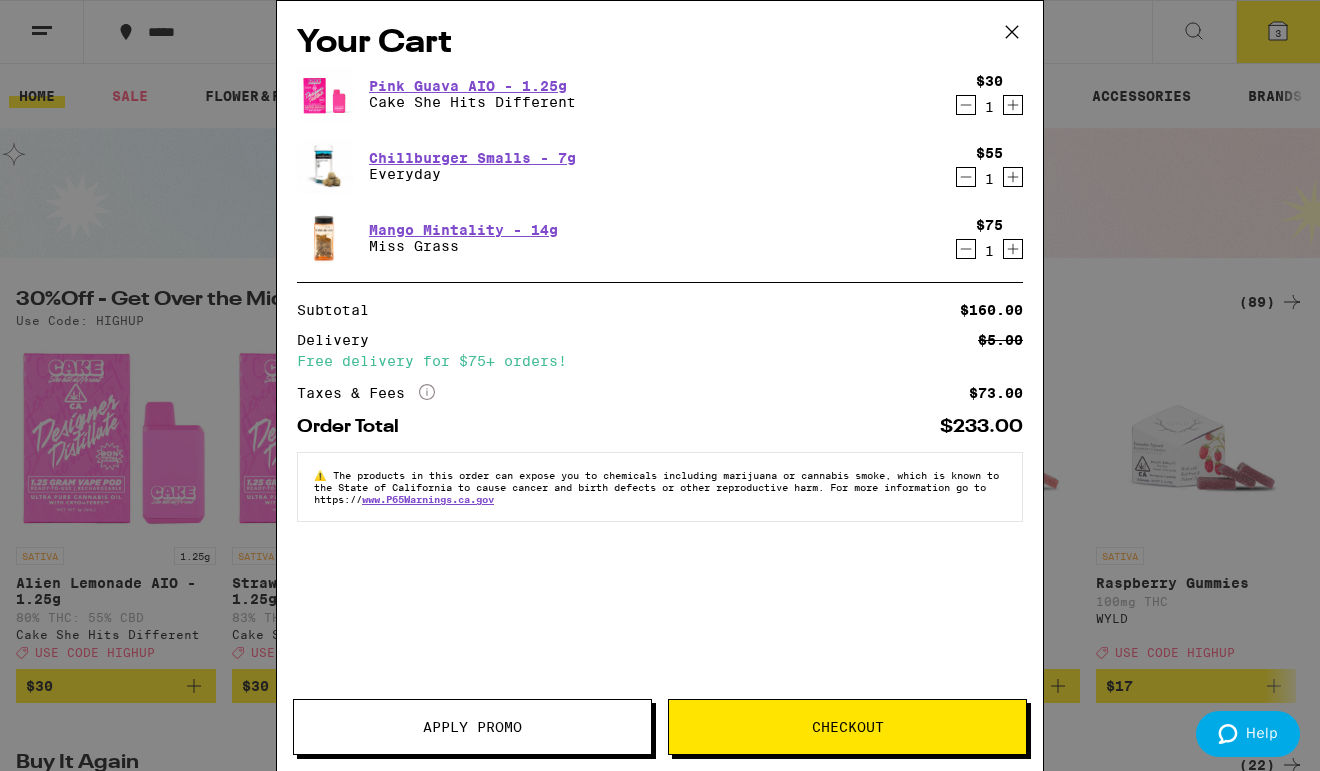 click 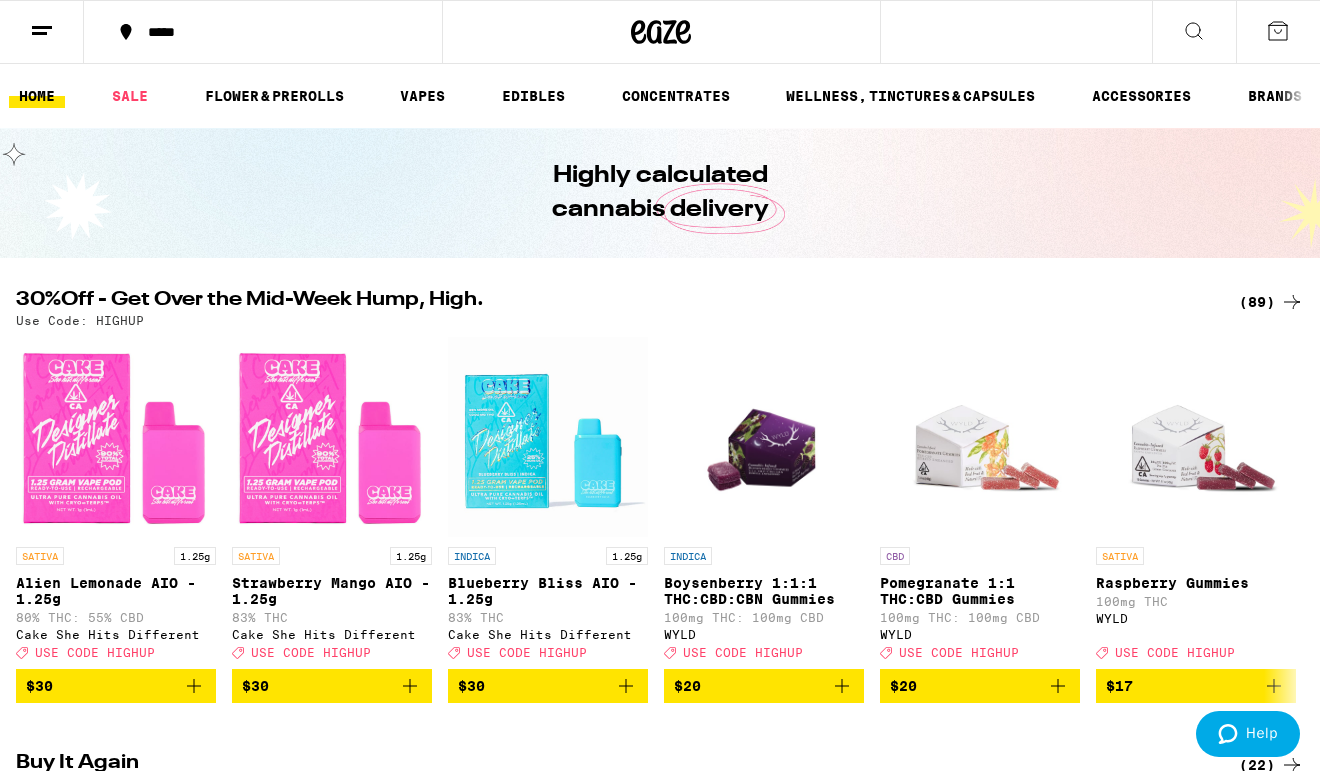 scroll, scrollTop: 0, scrollLeft: 0, axis: both 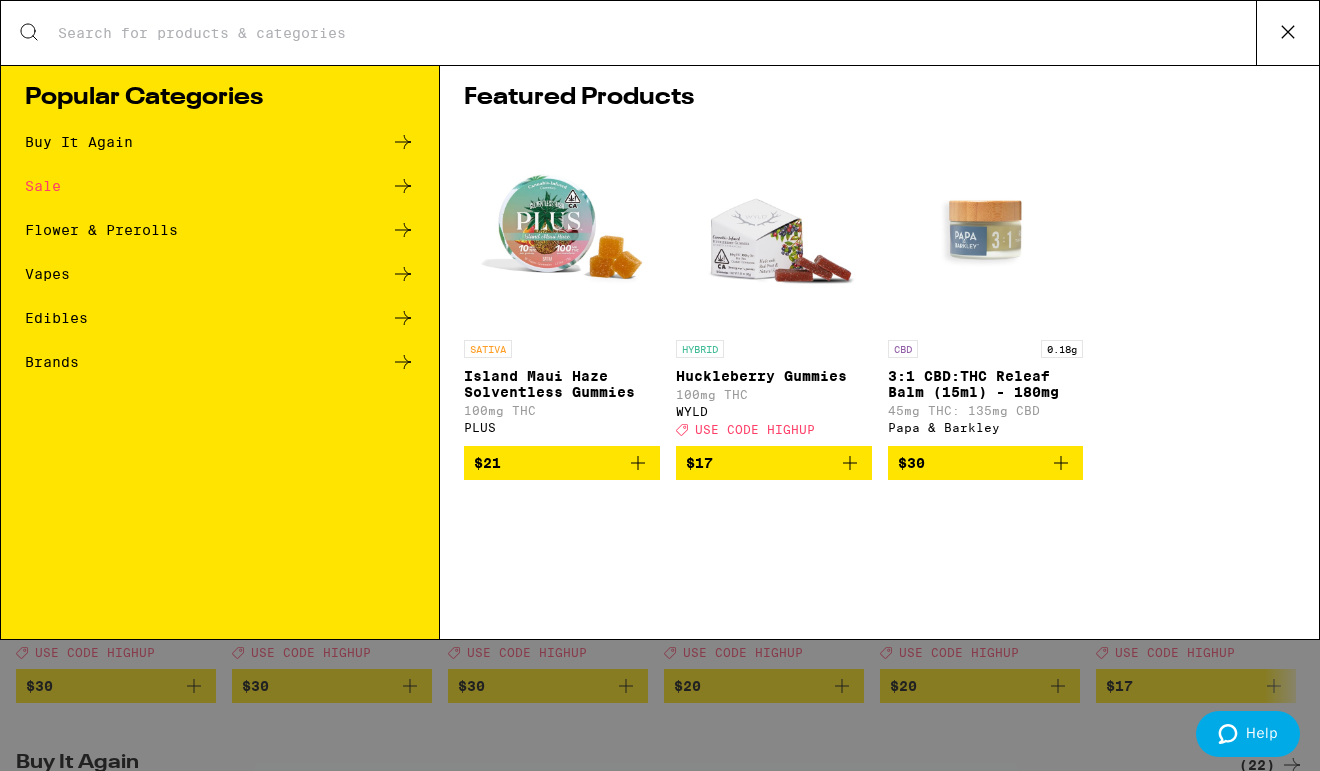 click on "Search for Products" at bounding box center [656, 33] 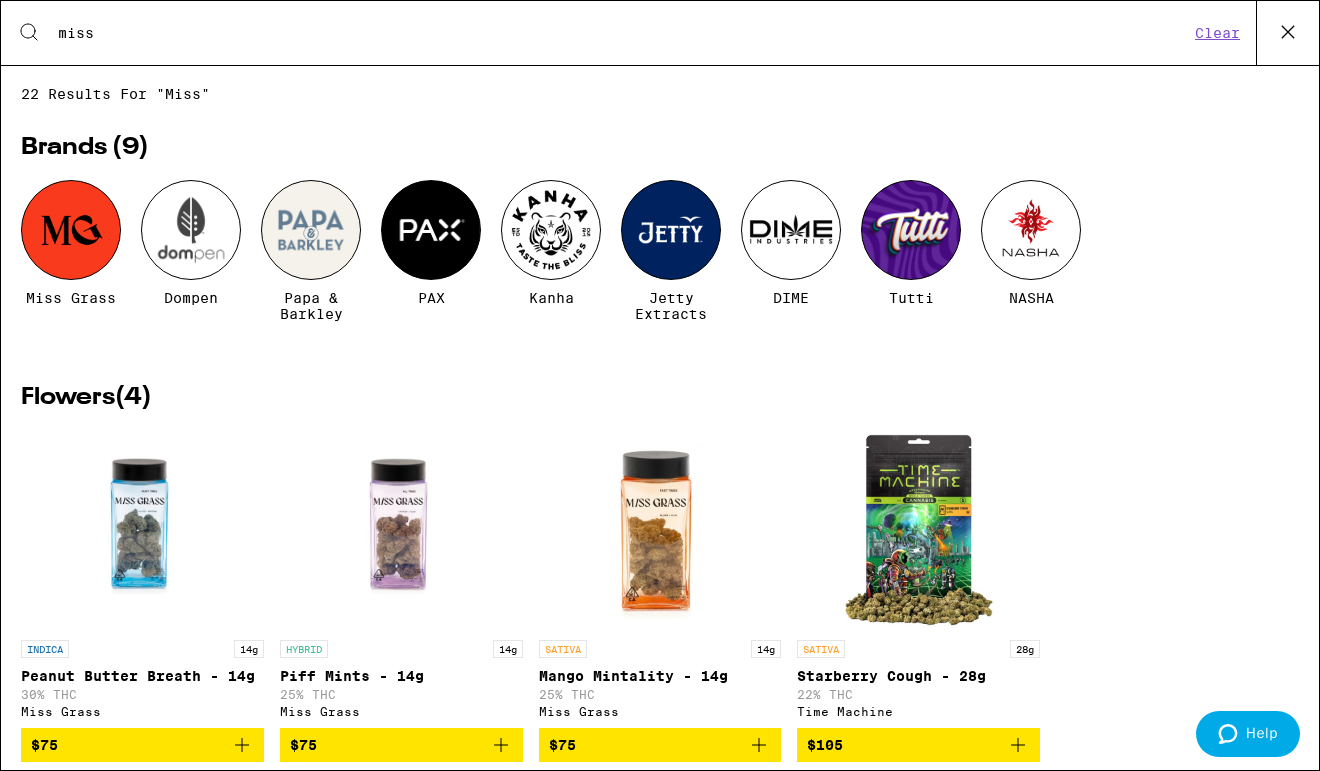 type on "miss" 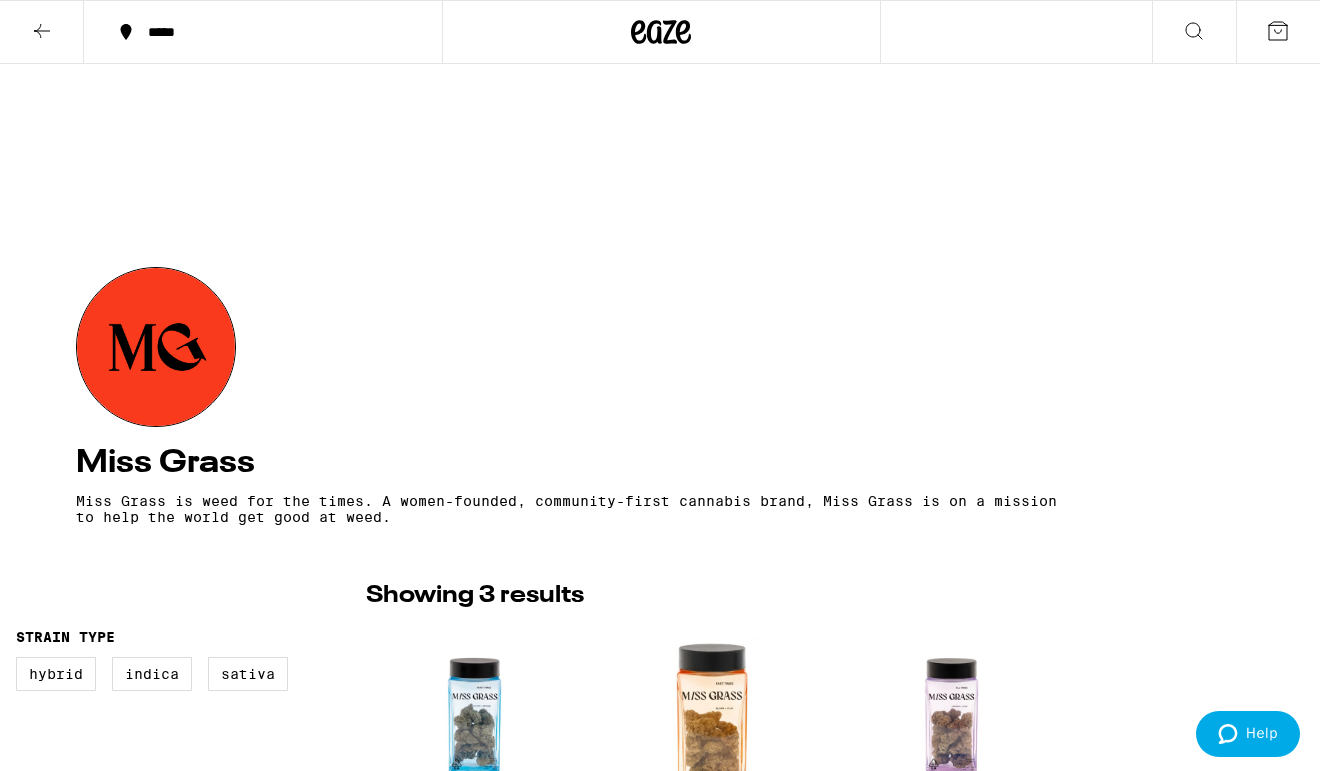 scroll, scrollTop: 667, scrollLeft: 0, axis: vertical 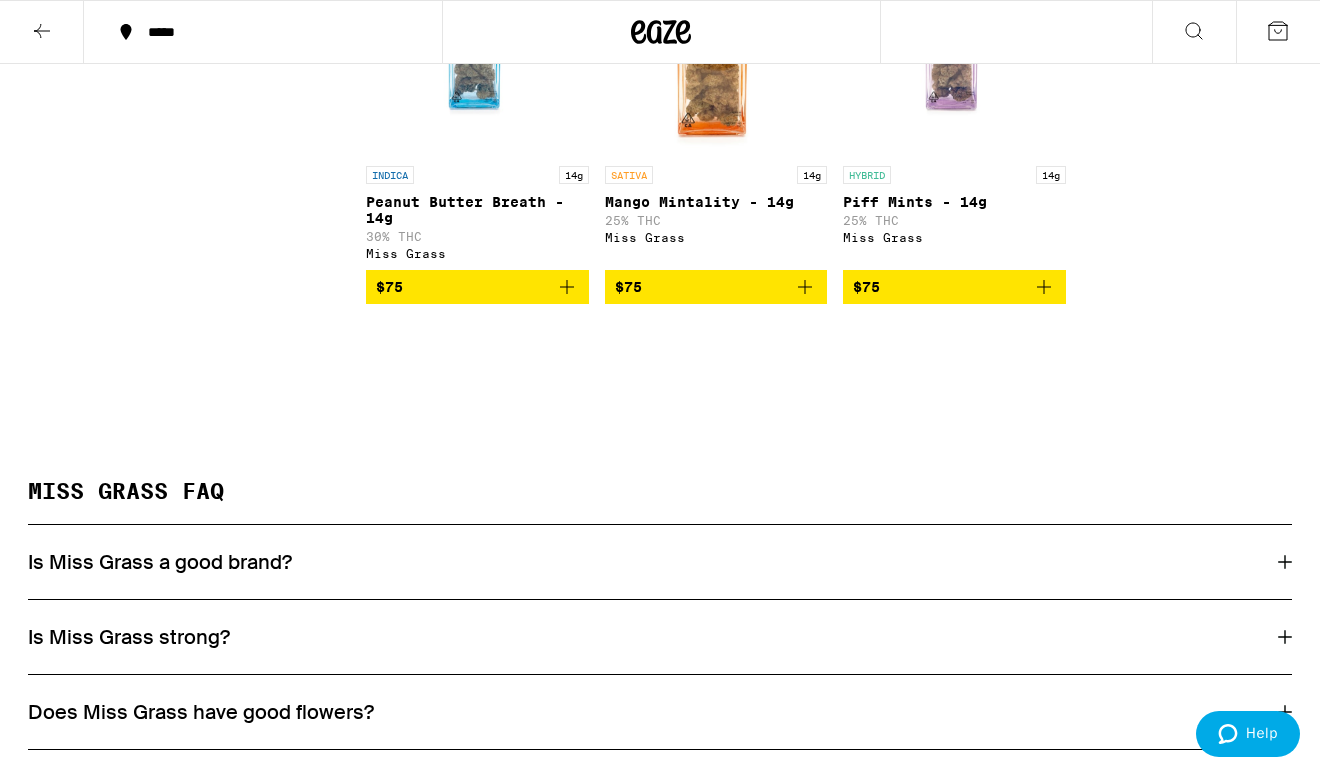 click on "Is Miss Grass a good brand?" at bounding box center (660, 562) 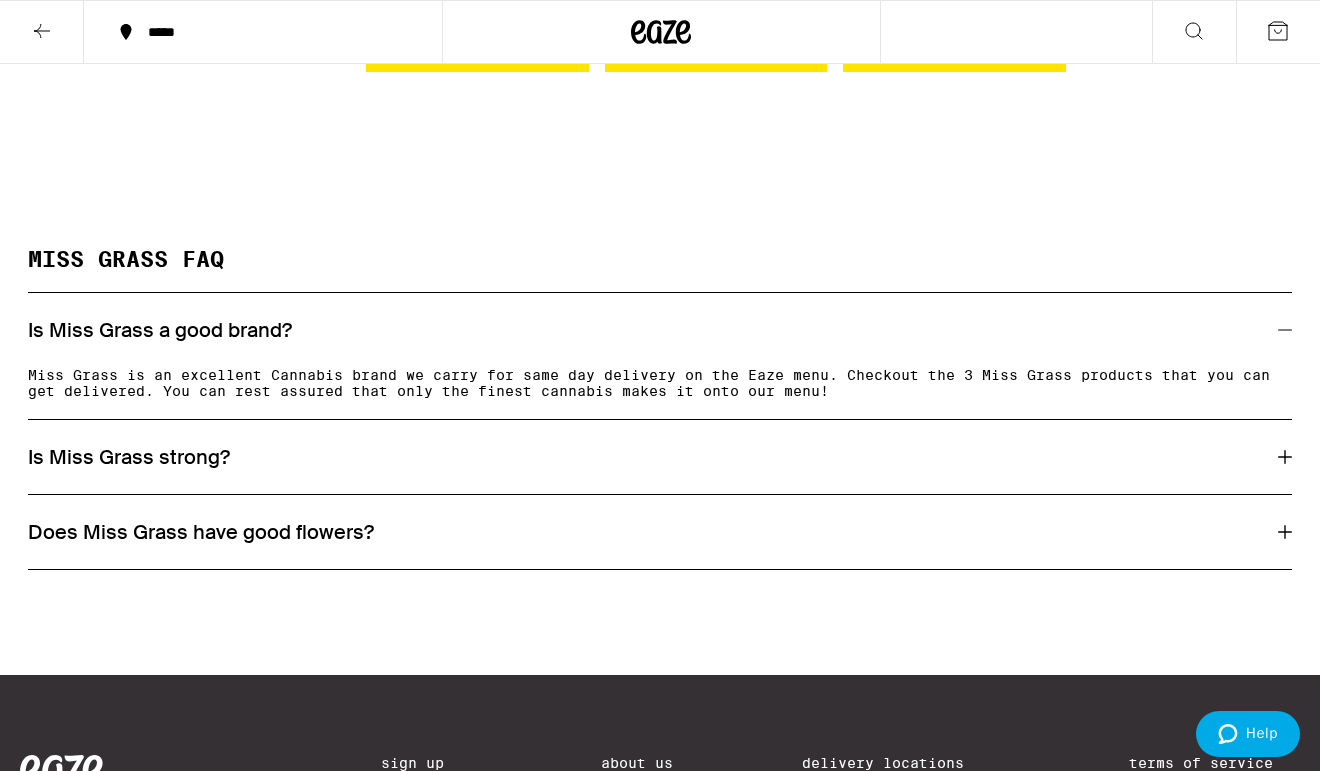 scroll, scrollTop: 1078, scrollLeft: 0, axis: vertical 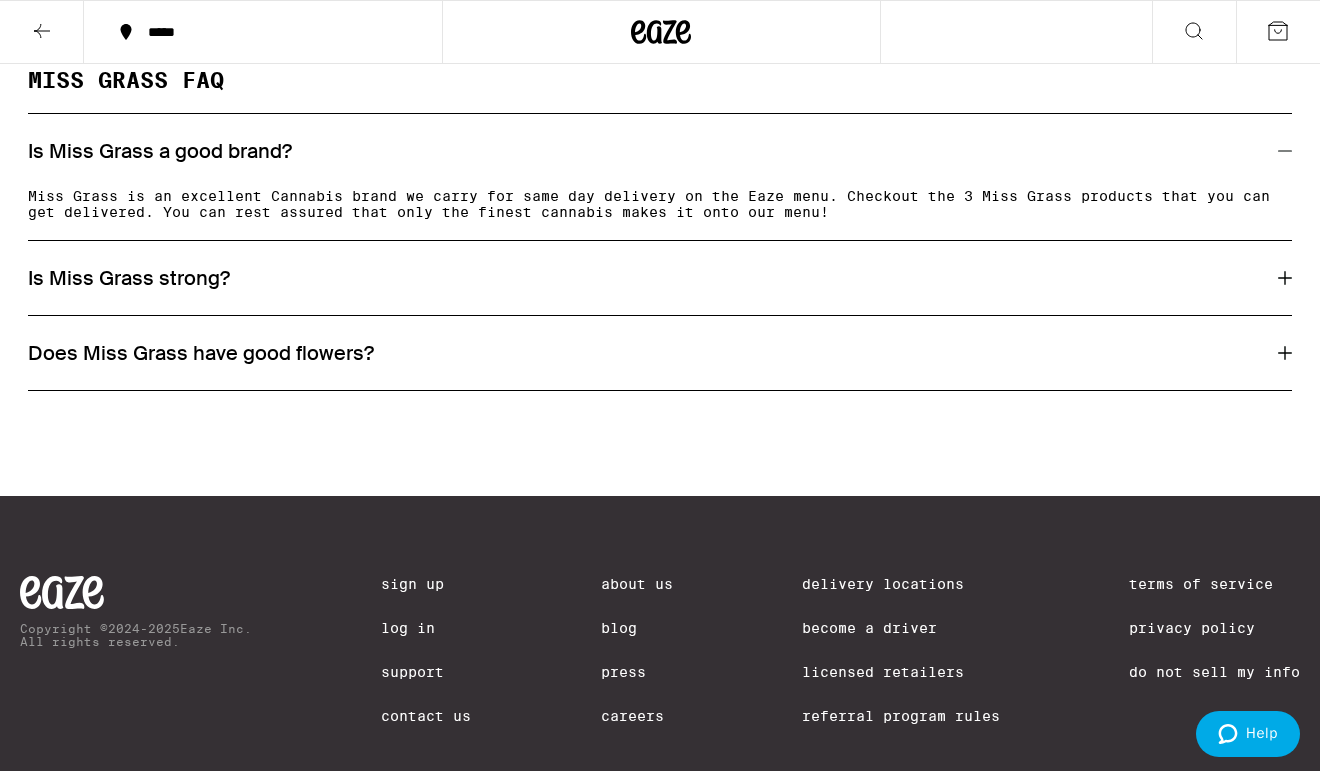 click on "Is Miss Grass strong?" at bounding box center [129, 278] 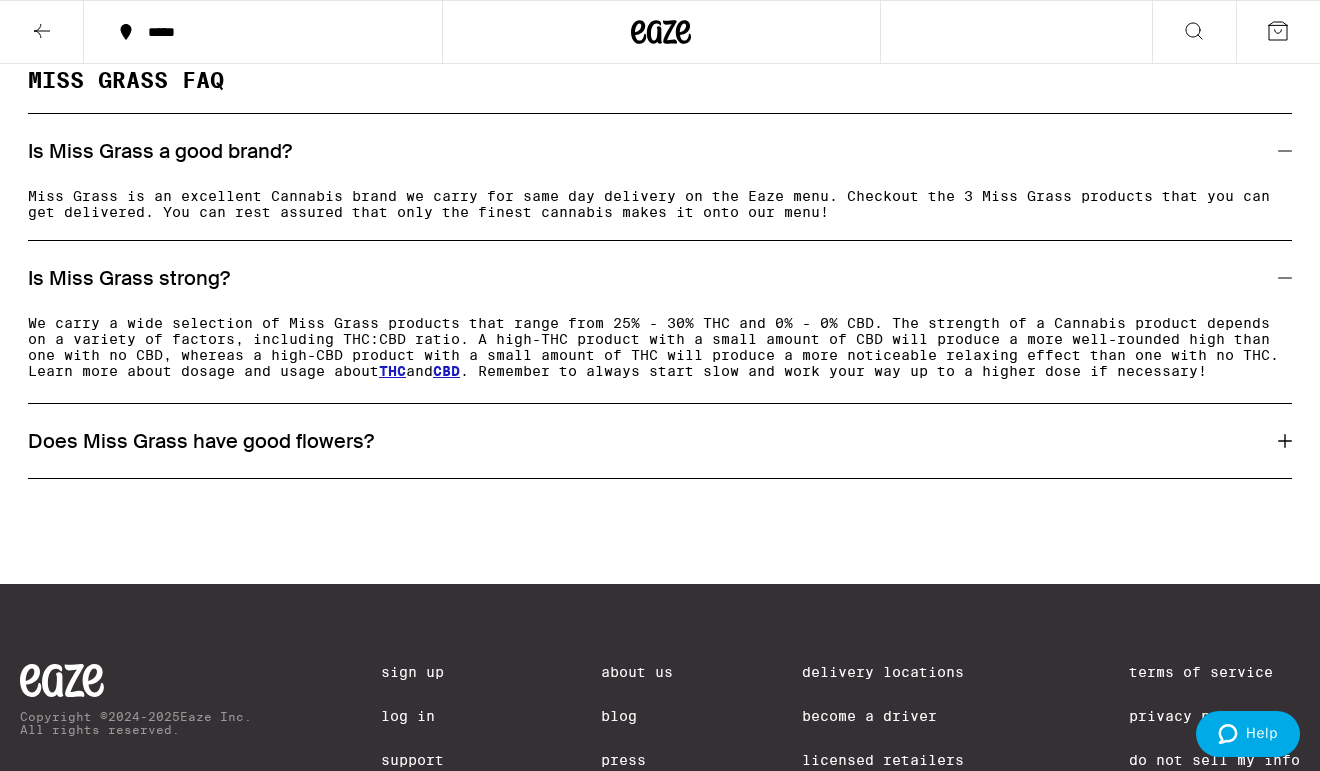 click on "Does Miss Grass have good flowers?" at bounding box center [201, 441] 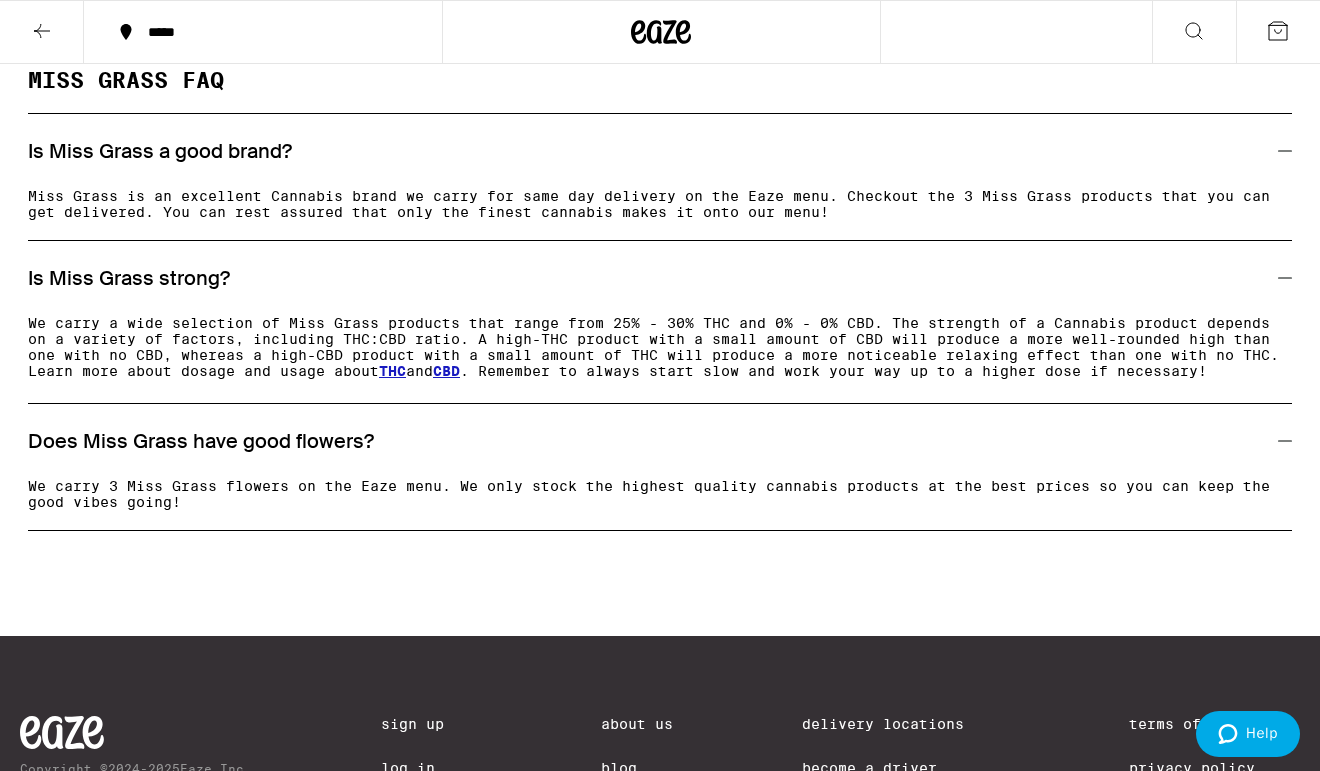 click on "Does Miss Grass have good flowers?" at bounding box center (201, 441) 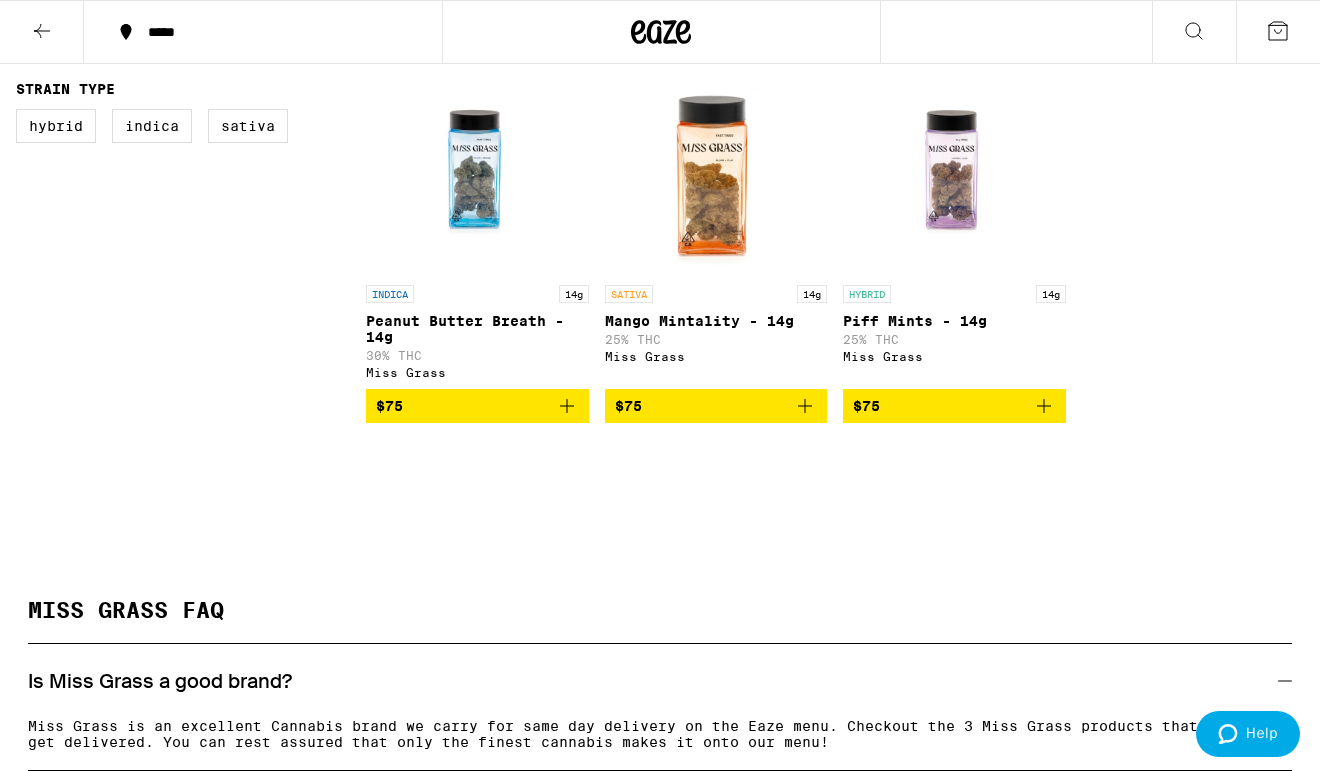 scroll, scrollTop: 445, scrollLeft: 0, axis: vertical 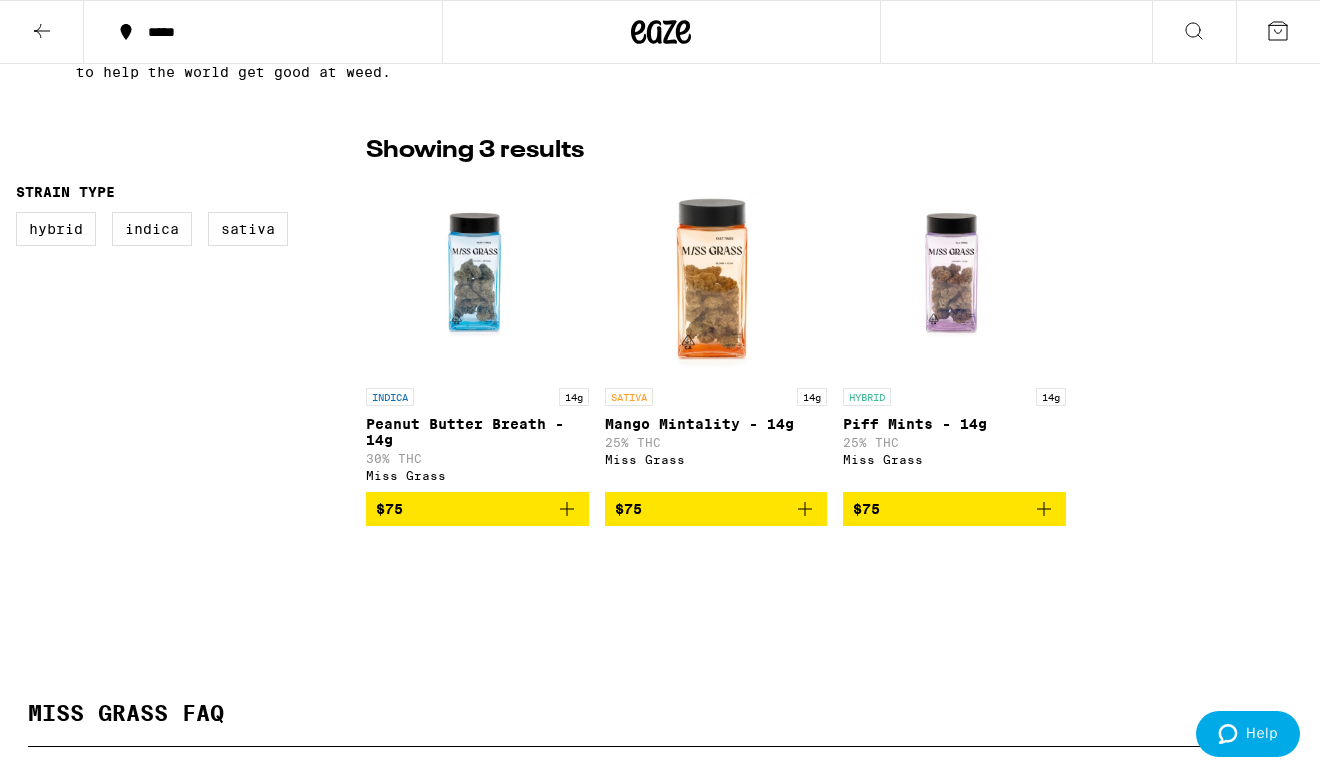 click 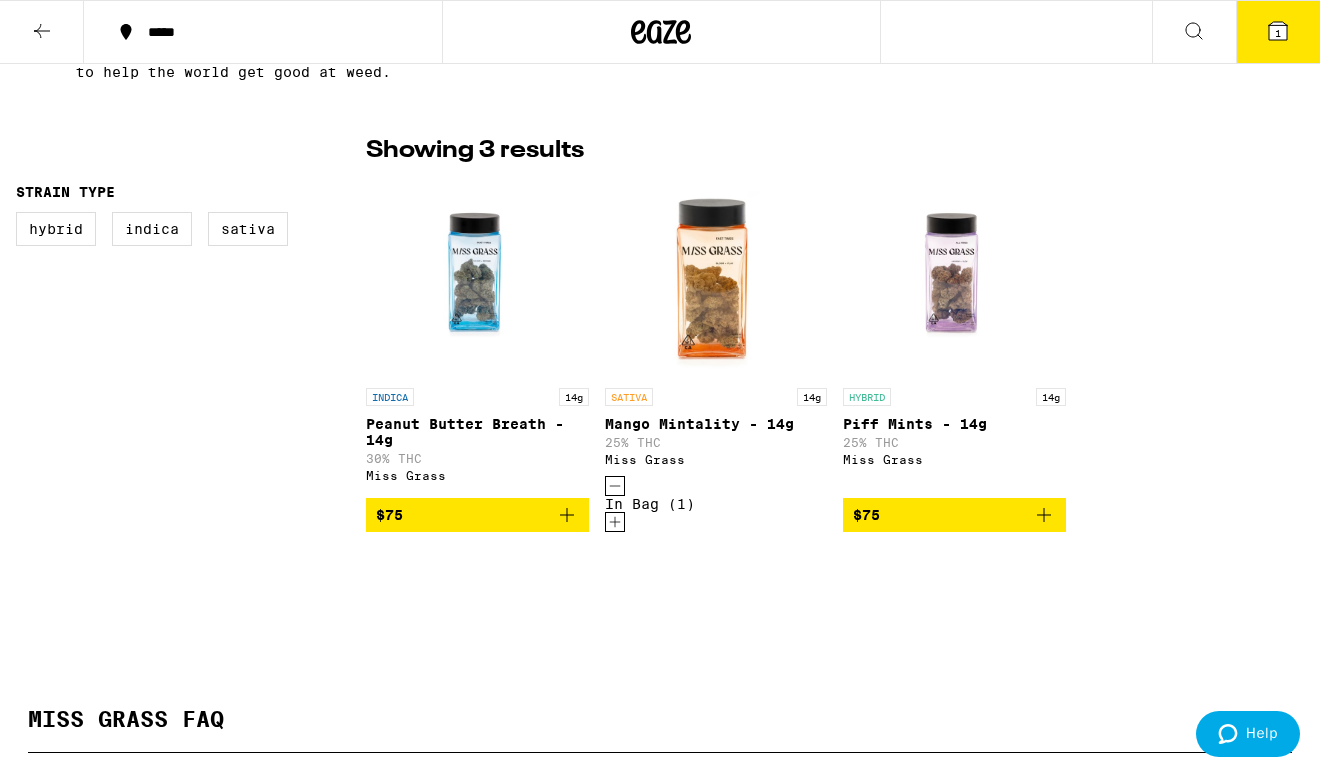 click on "1" at bounding box center (1278, 32) 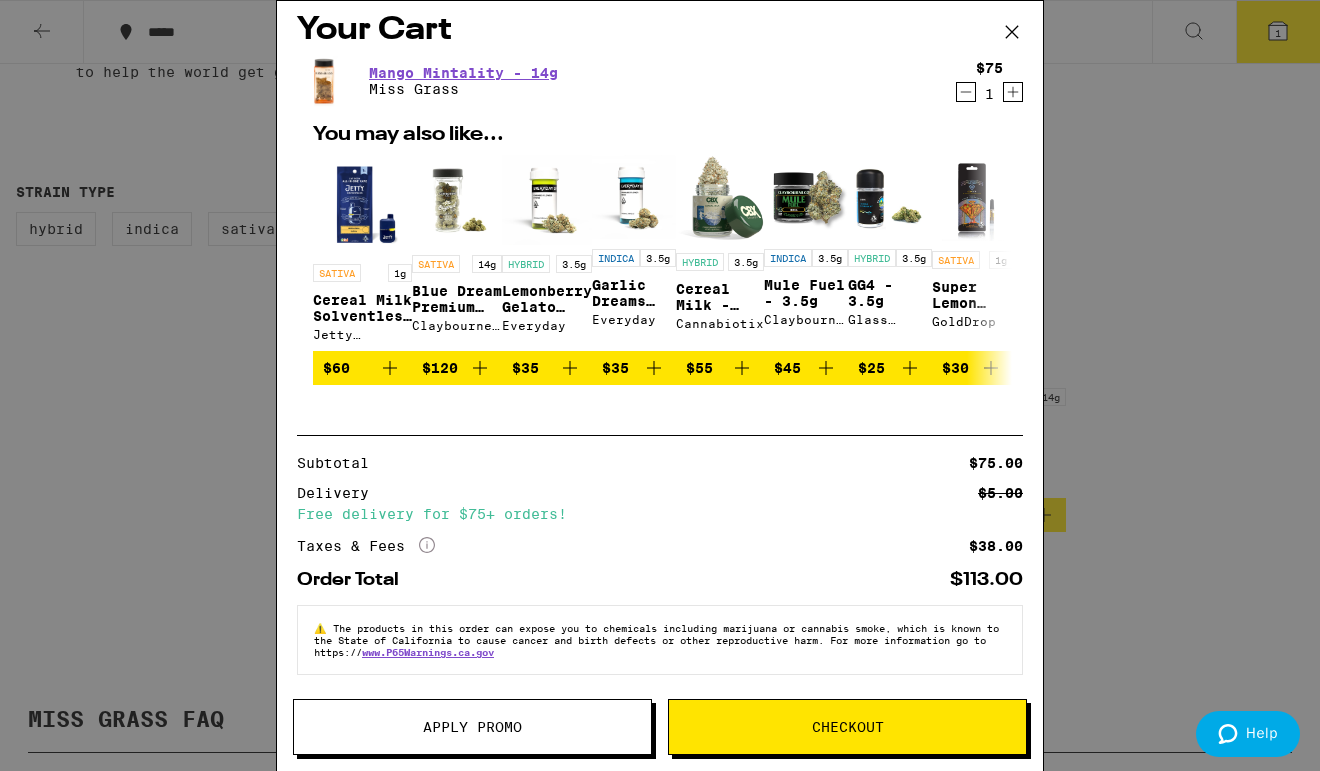 scroll, scrollTop: 62, scrollLeft: 0, axis: vertical 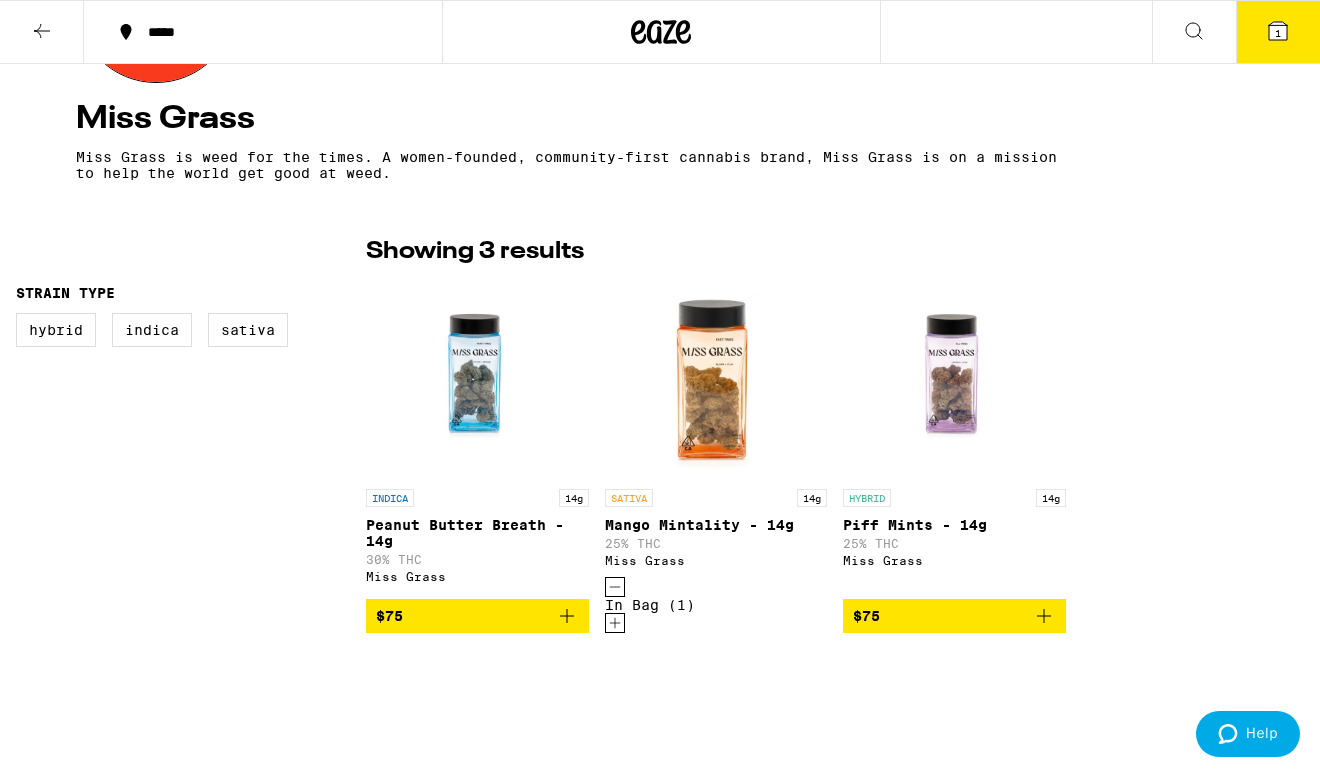 click 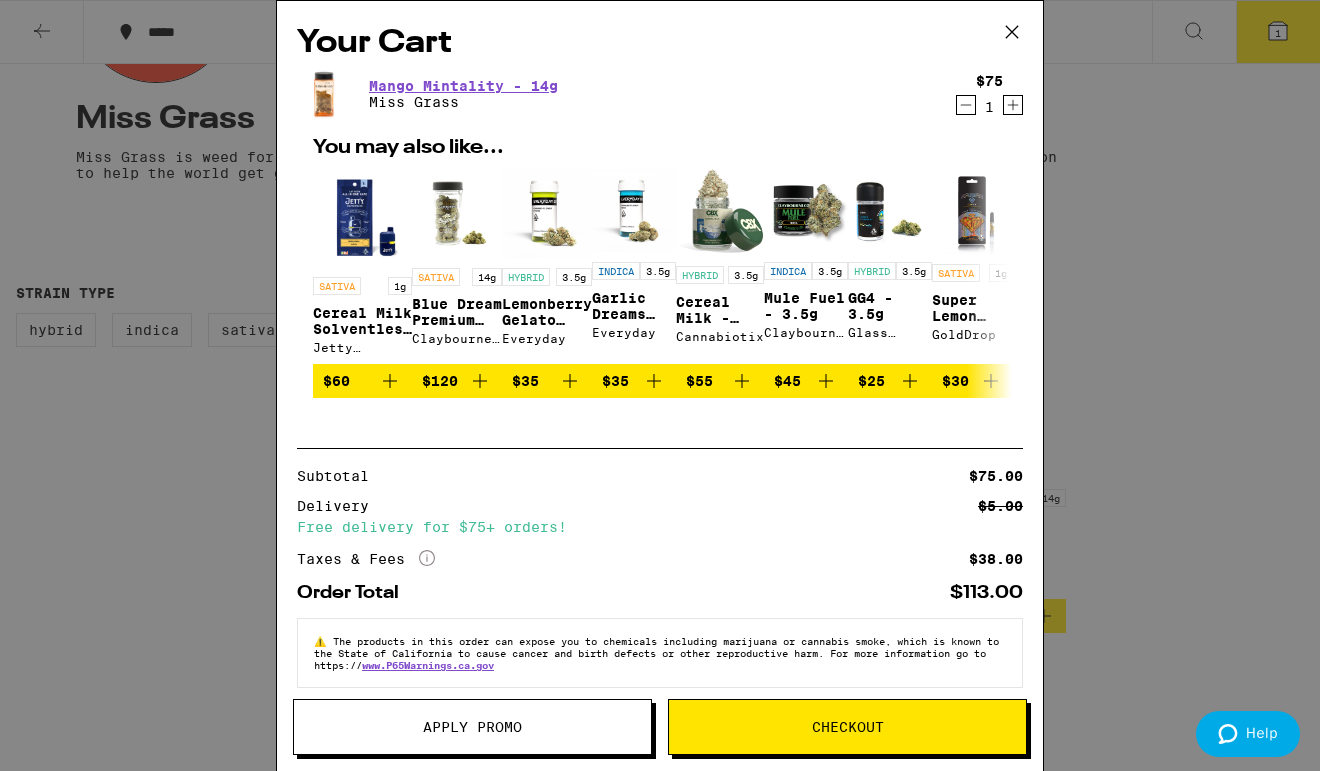 drag, startPoint x: 1180, startPoint y: 553, endPoint x: 1111, endPoint y: 549, distance: 69.115845 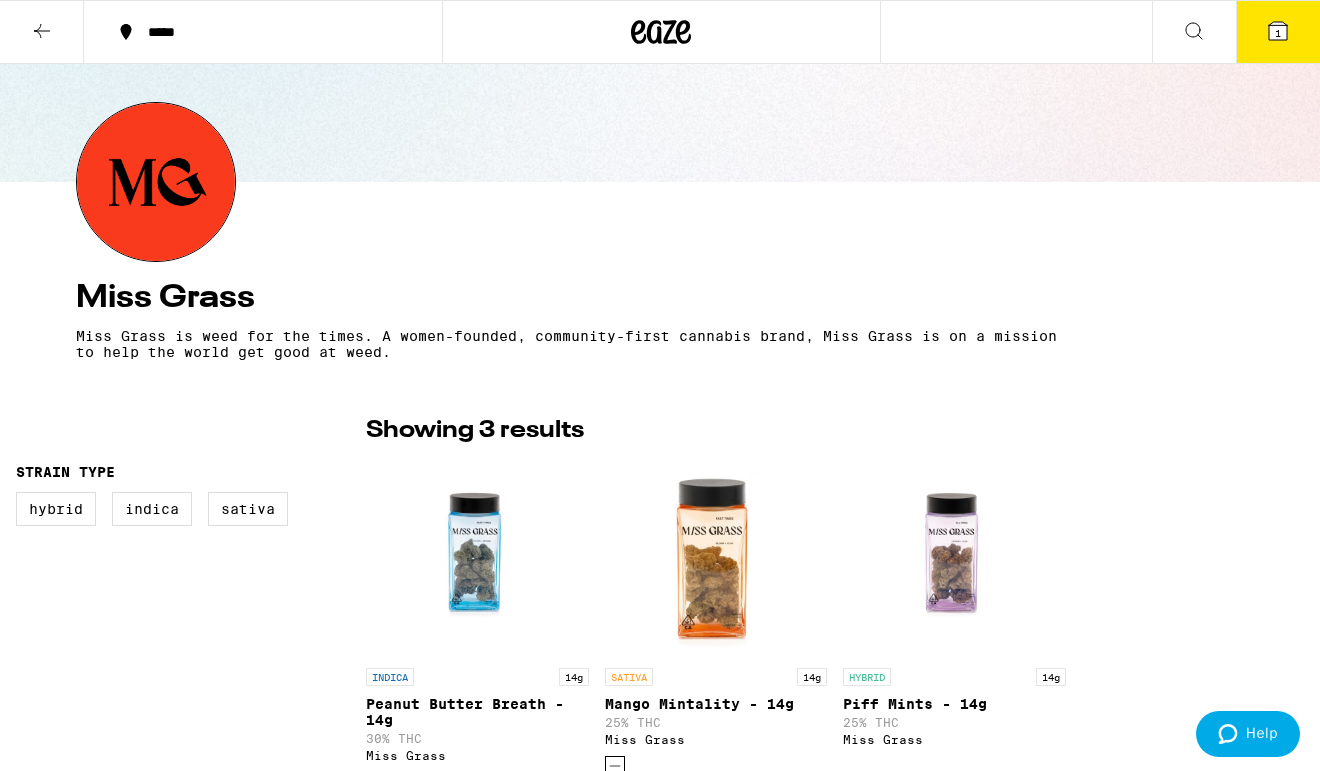 scroll, scrollTop: 0, scrollLeft: 0, axis: both 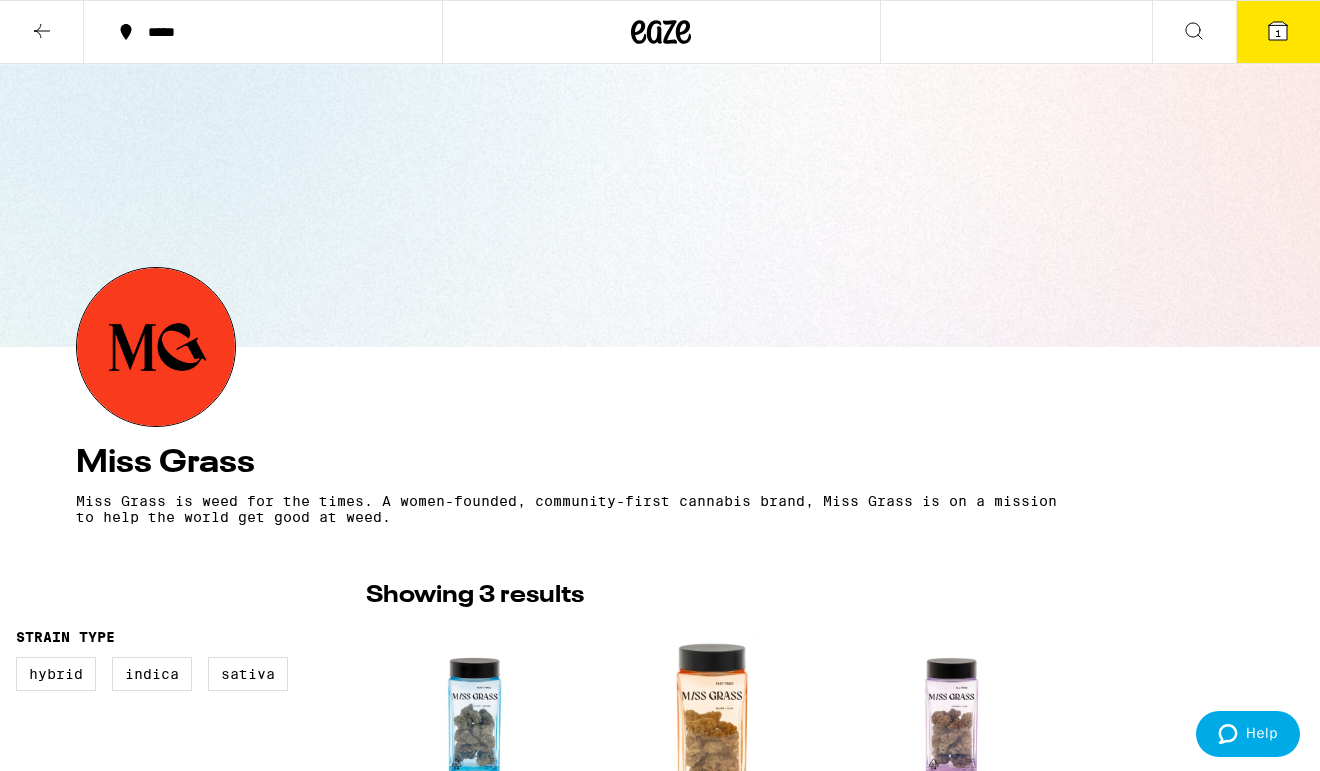 drag, startPoint x: 49, startPoint y: 33, endPoint x: 68, endPoint y: 31, distance: 19.104973 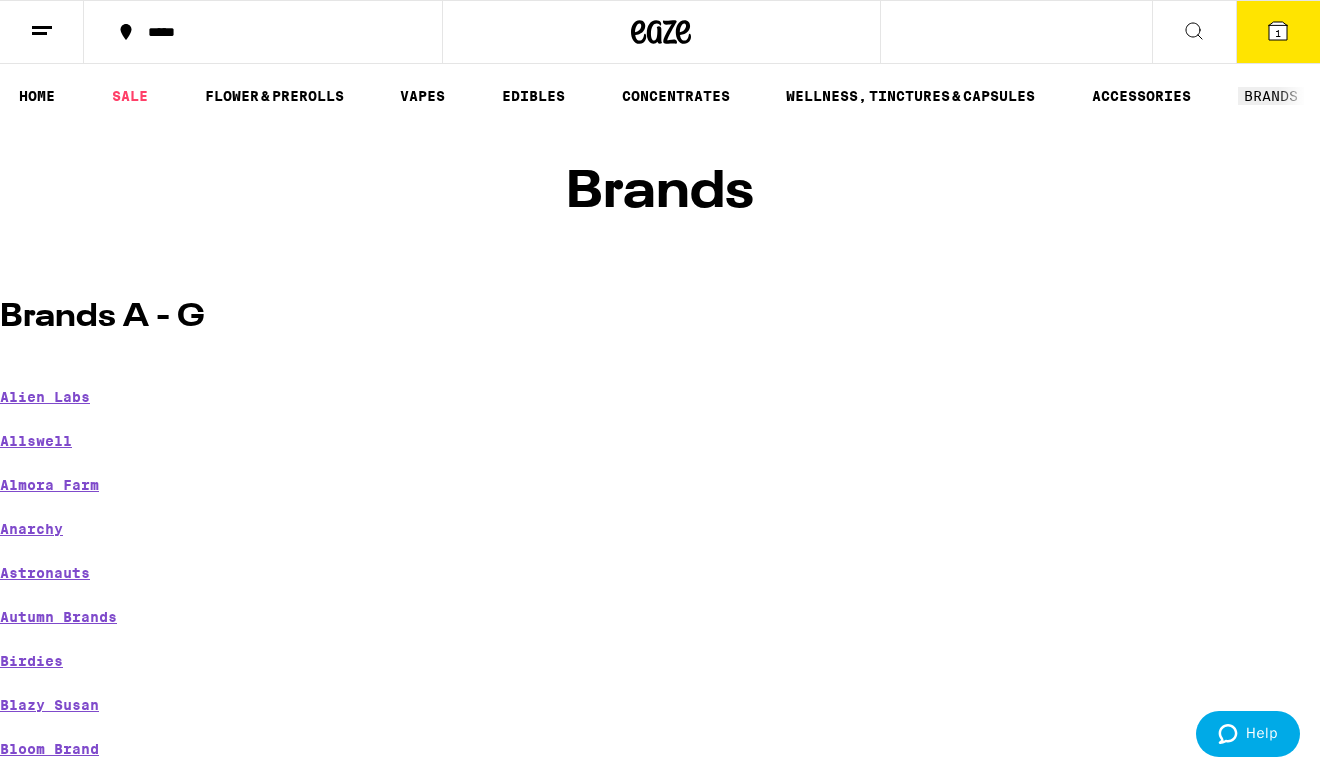 drag, startPoint x: 59, startPoint y: 88, endPoint x: 615, endPoint y: 452, distance: 664.554 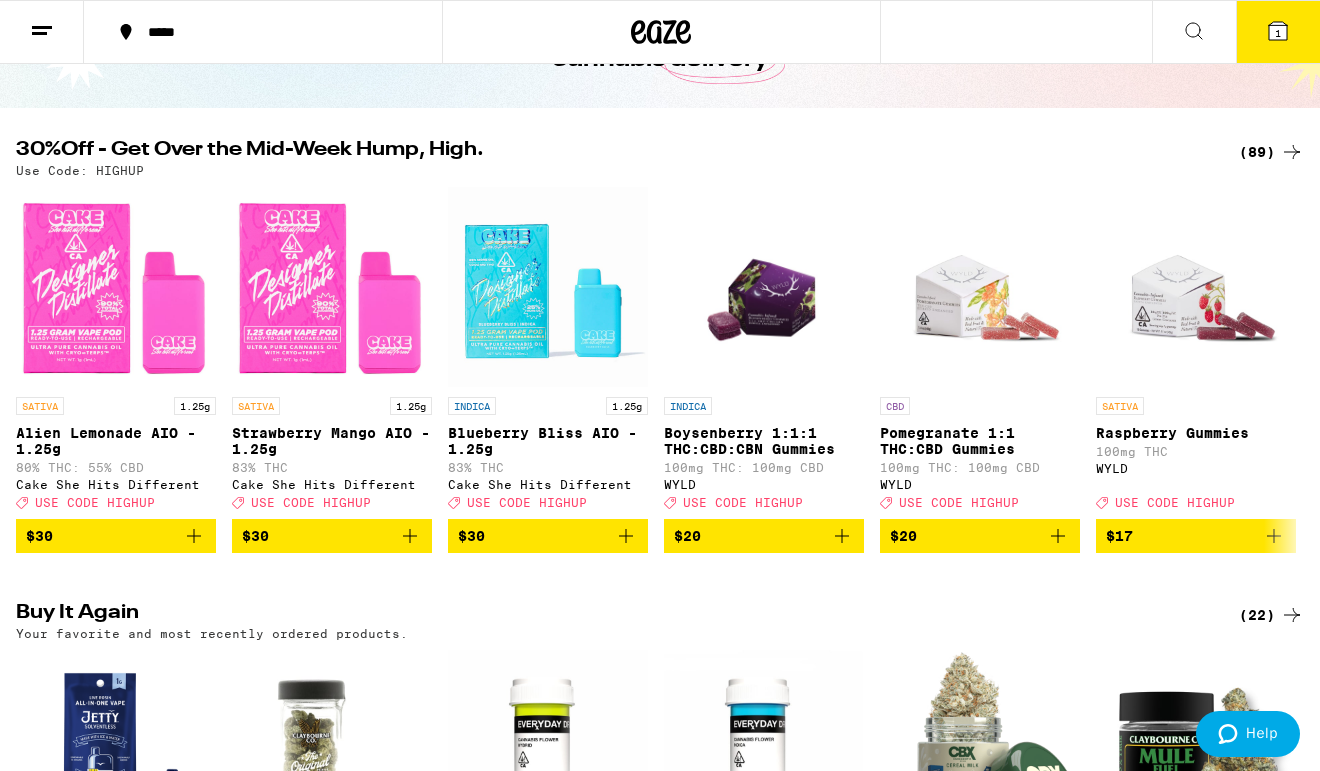 scroll, scrollTop: 766, scrollLeft: 0, axis: vertical 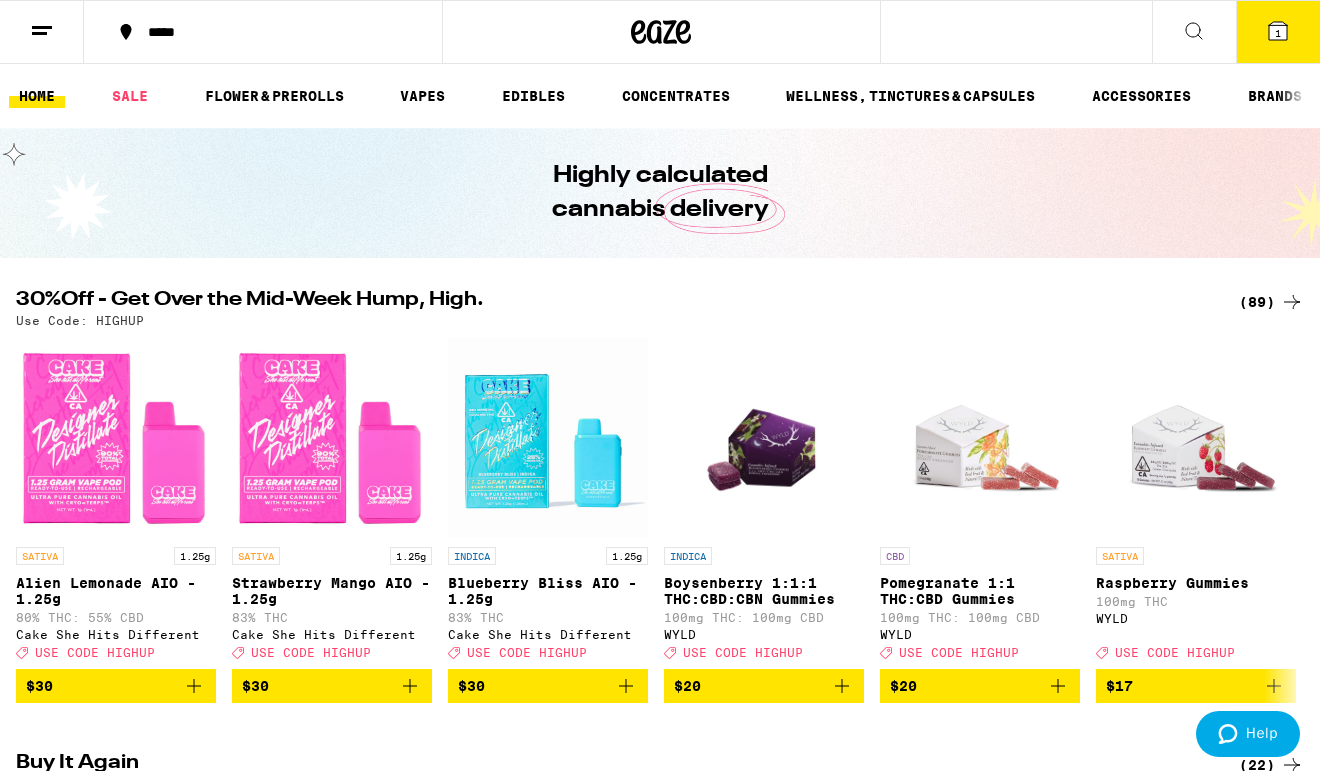 click on "1" at bounding box center [1278, 32] 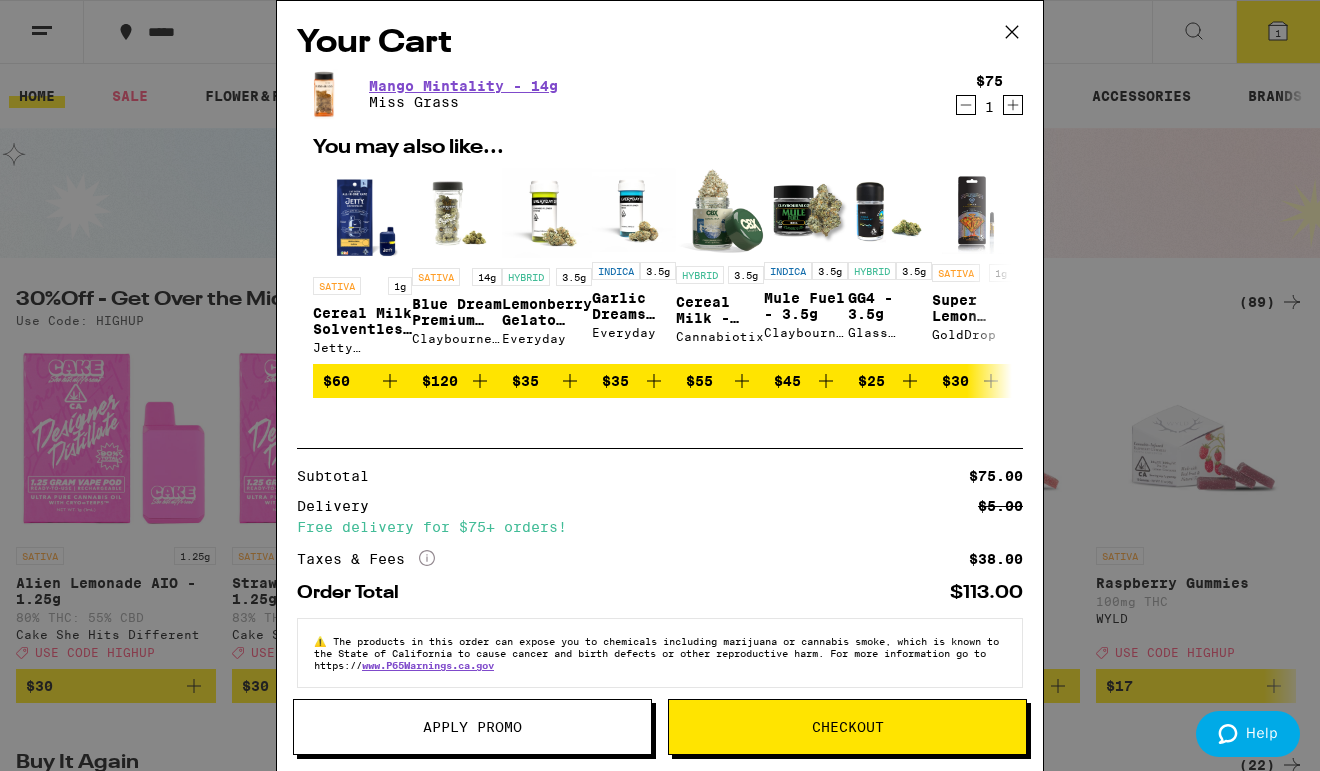 click on "Apply Promo" at bounding box center (472, 727) 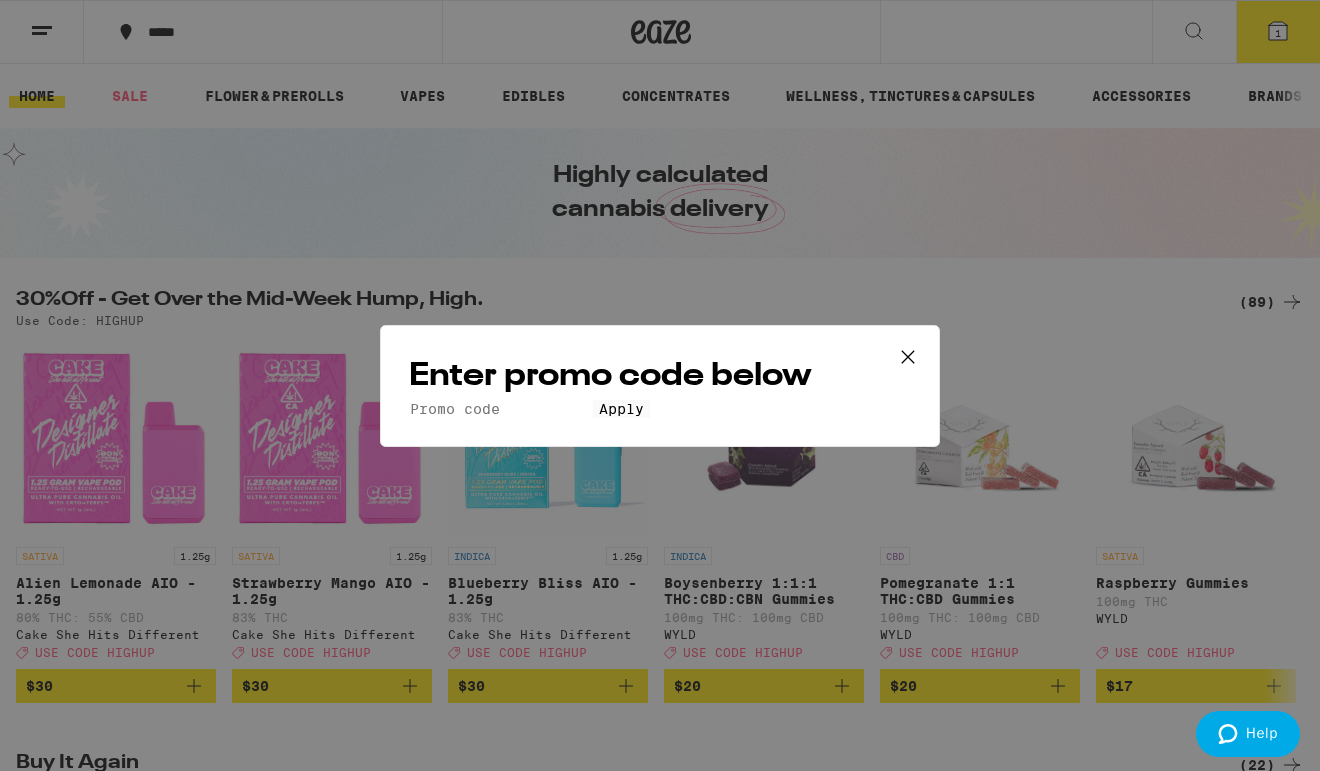 scroll, scrollTop: 0, scrollLeft: 0, axis: both 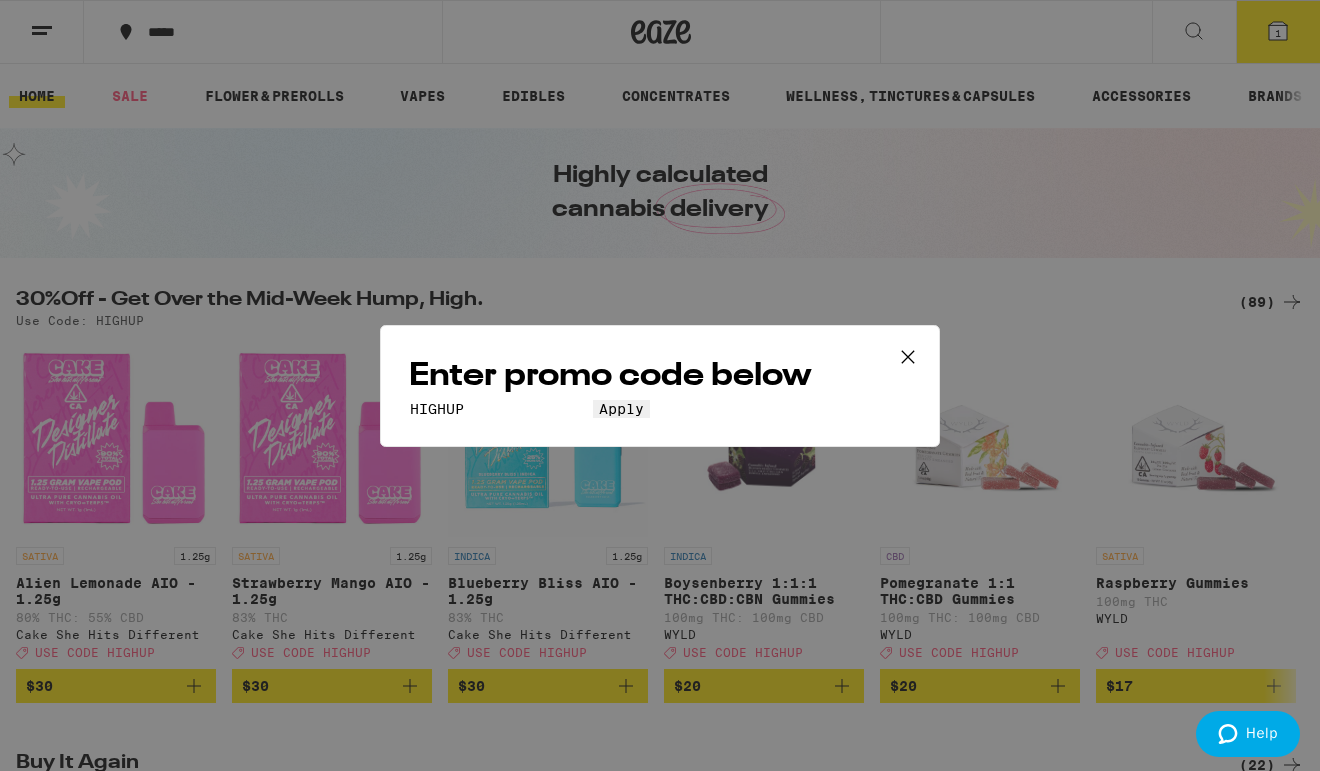 type on "HIGHUP" 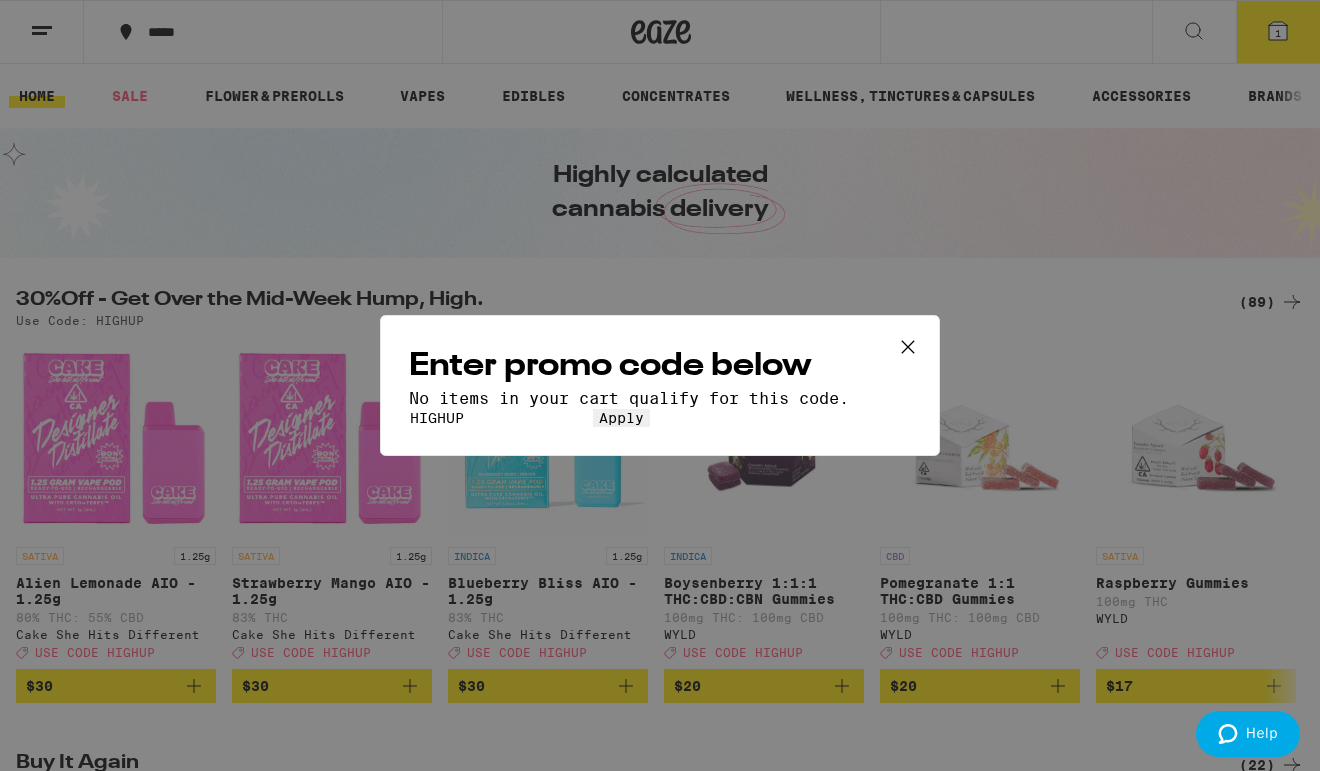 click at bounding box center [908, 348] 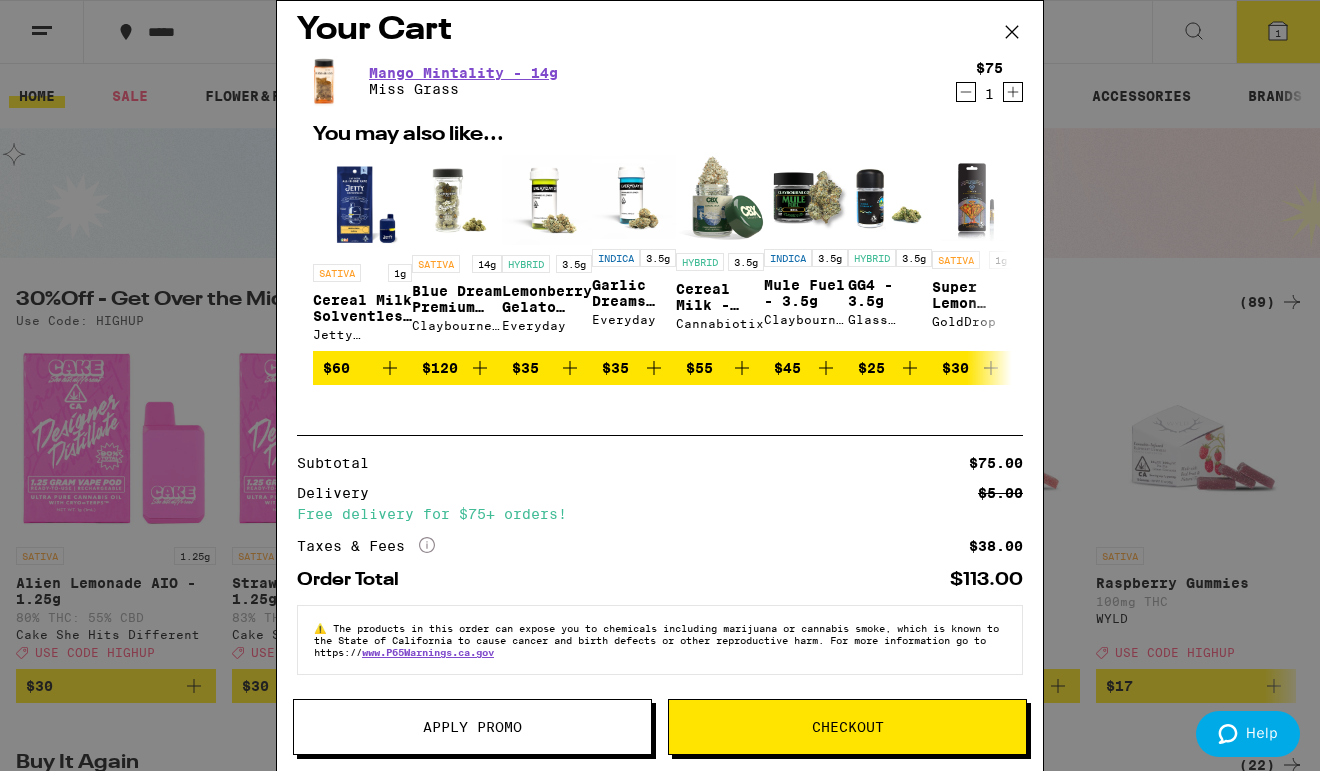 scroll, scrollTop: 62, scrollLeft: 0, axis: vertical 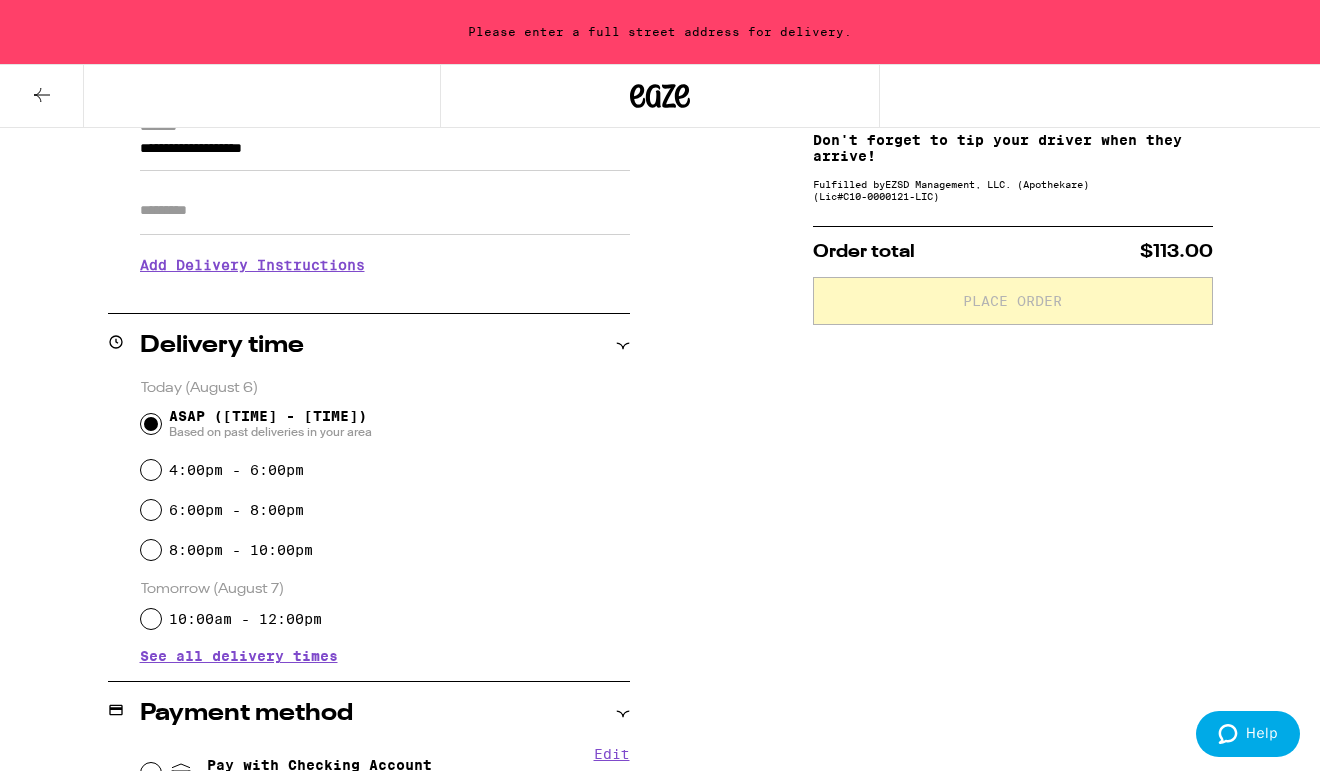 click on "**********" at bounding box center [385, 154] 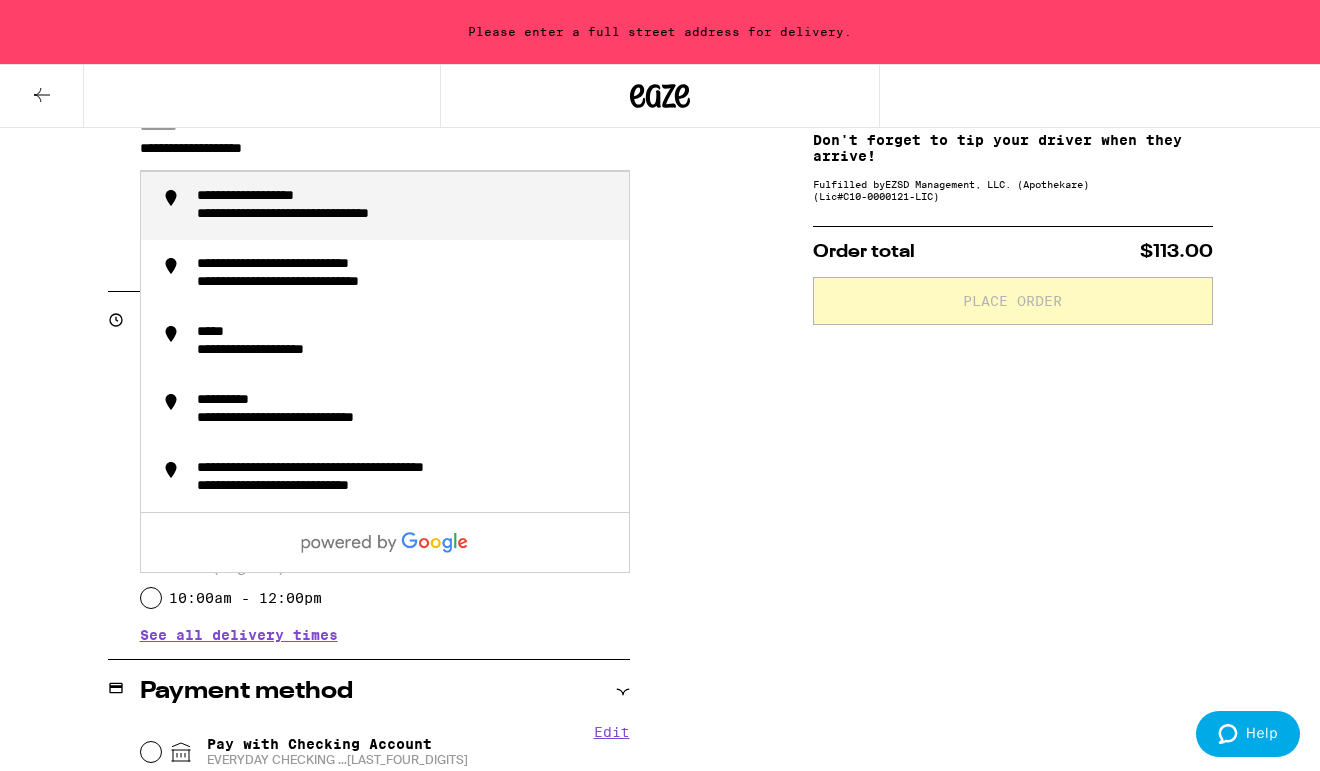 drag, startPoint x: 295, startPoint y: 162, endPoint x: -3, endPoint y: 167, distance: 298.04193 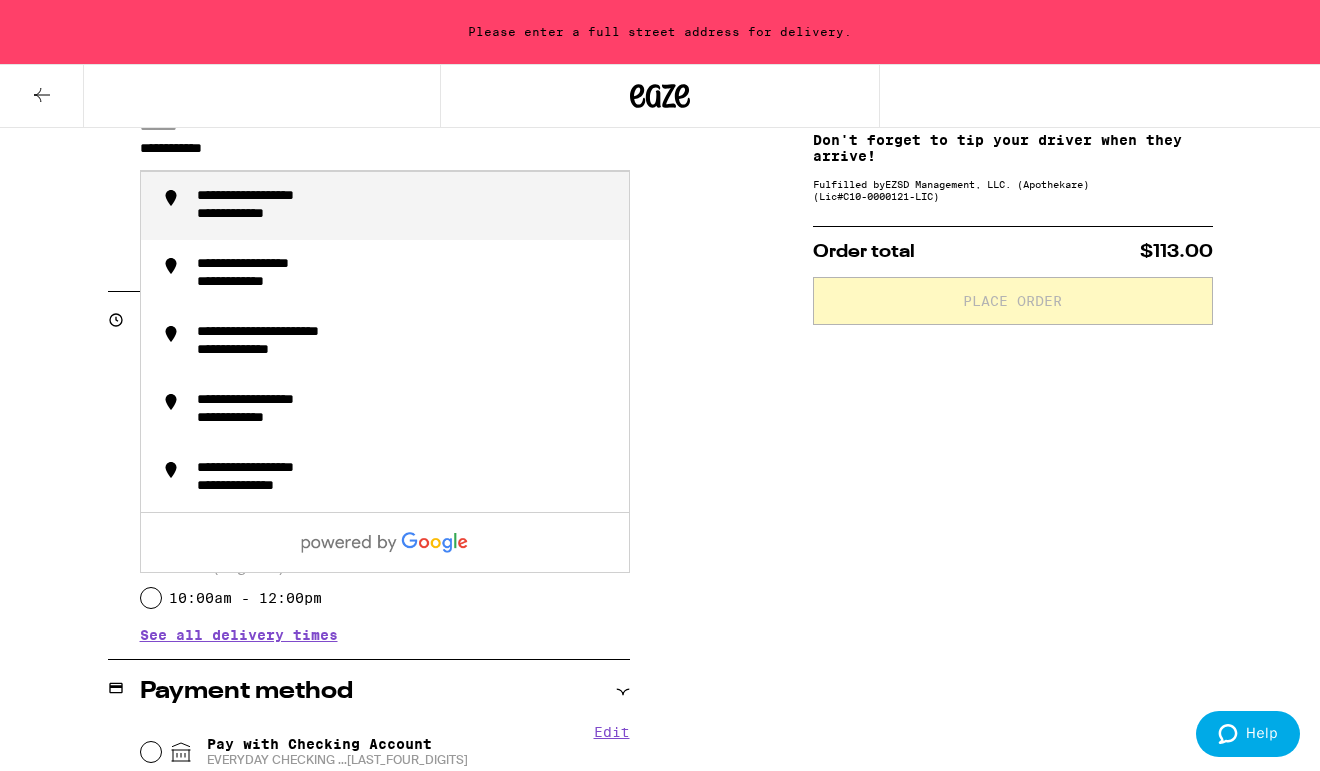click on "**********" at bounding box center [256, 215] 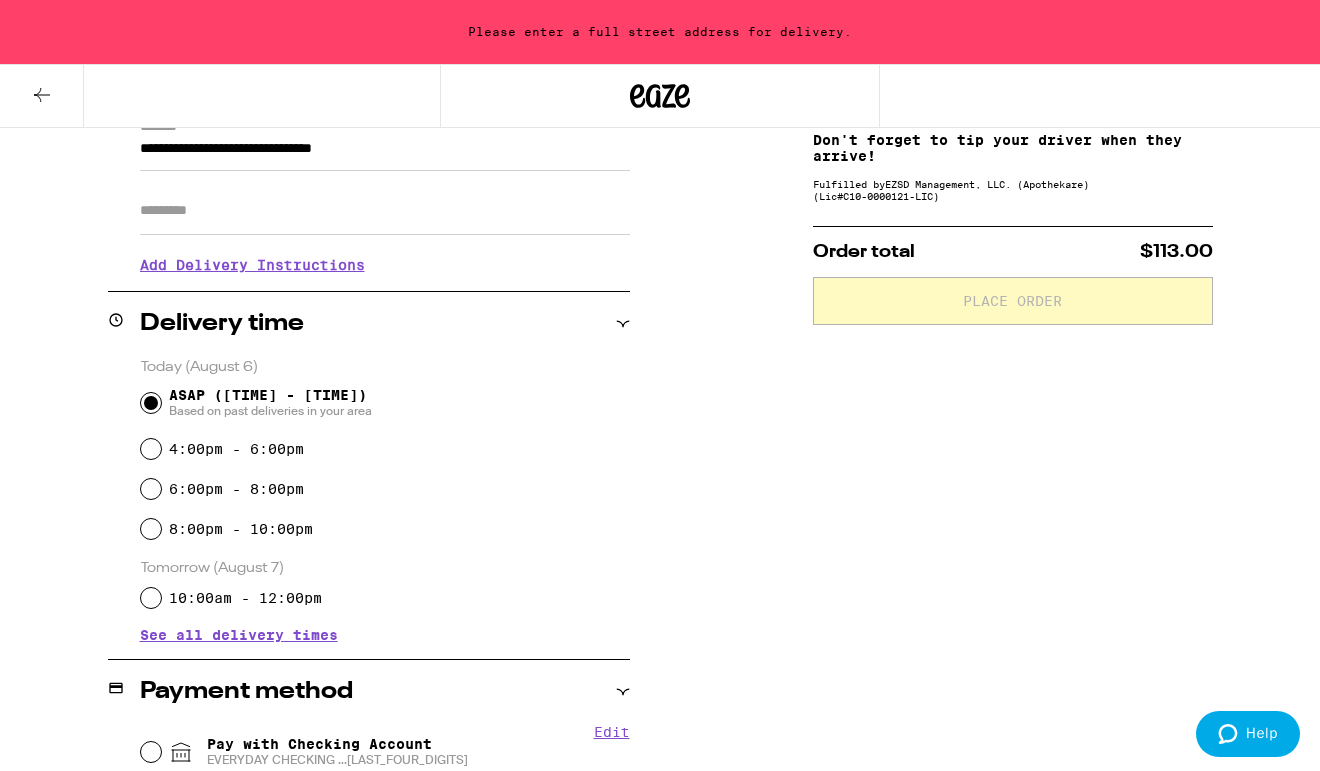 type on "**********" 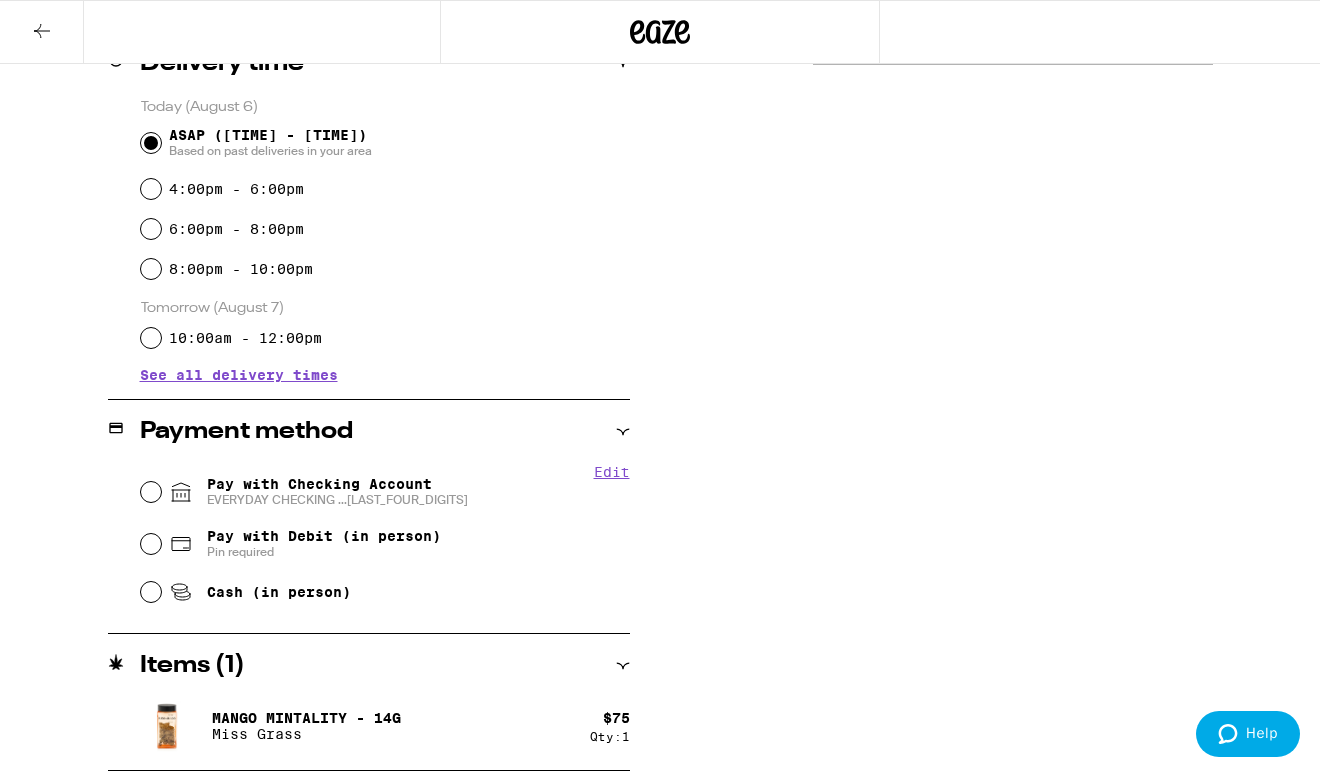scroll, scrollTop: 525, scrollLeft: 0, axis: vertical 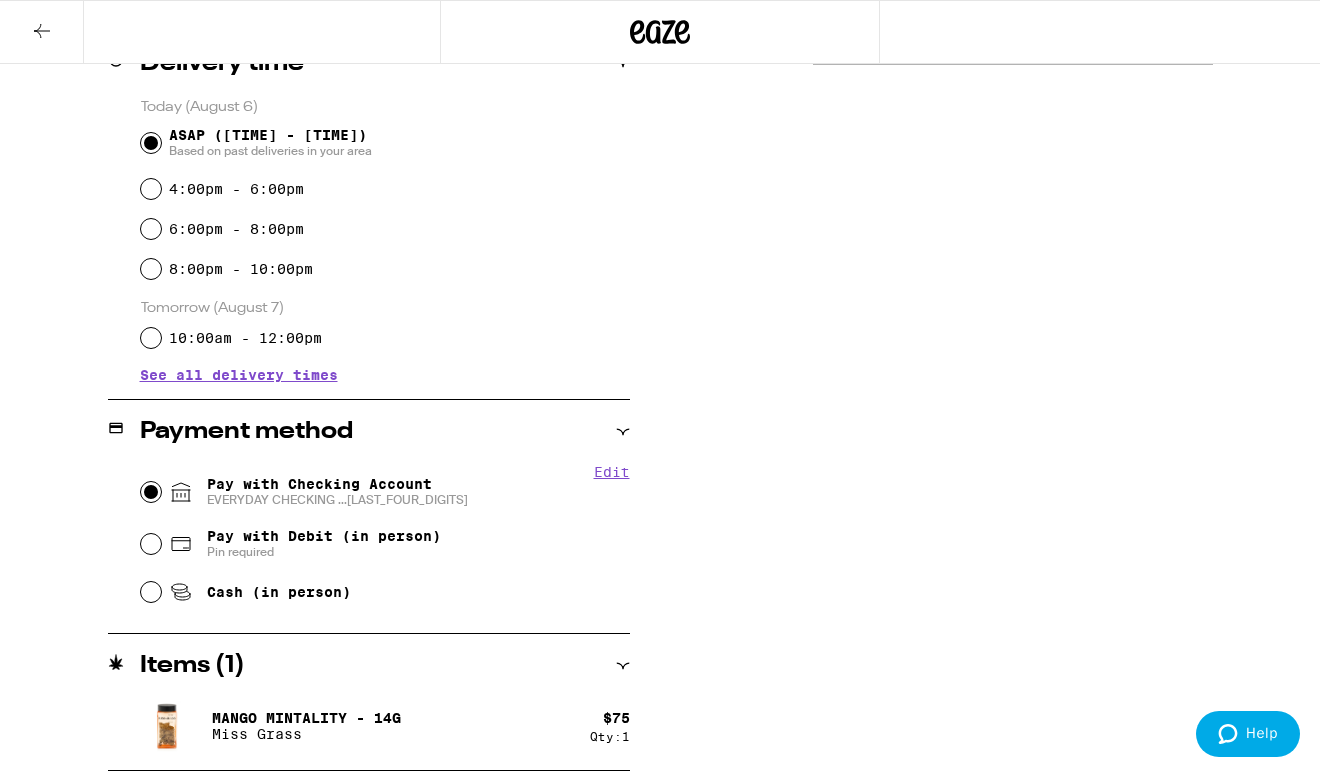 click on "Pay with Checking Account EVERYDAY CHECKING ...[LAST_FOUR_DIGITS]" at bounding box center (151, 492) 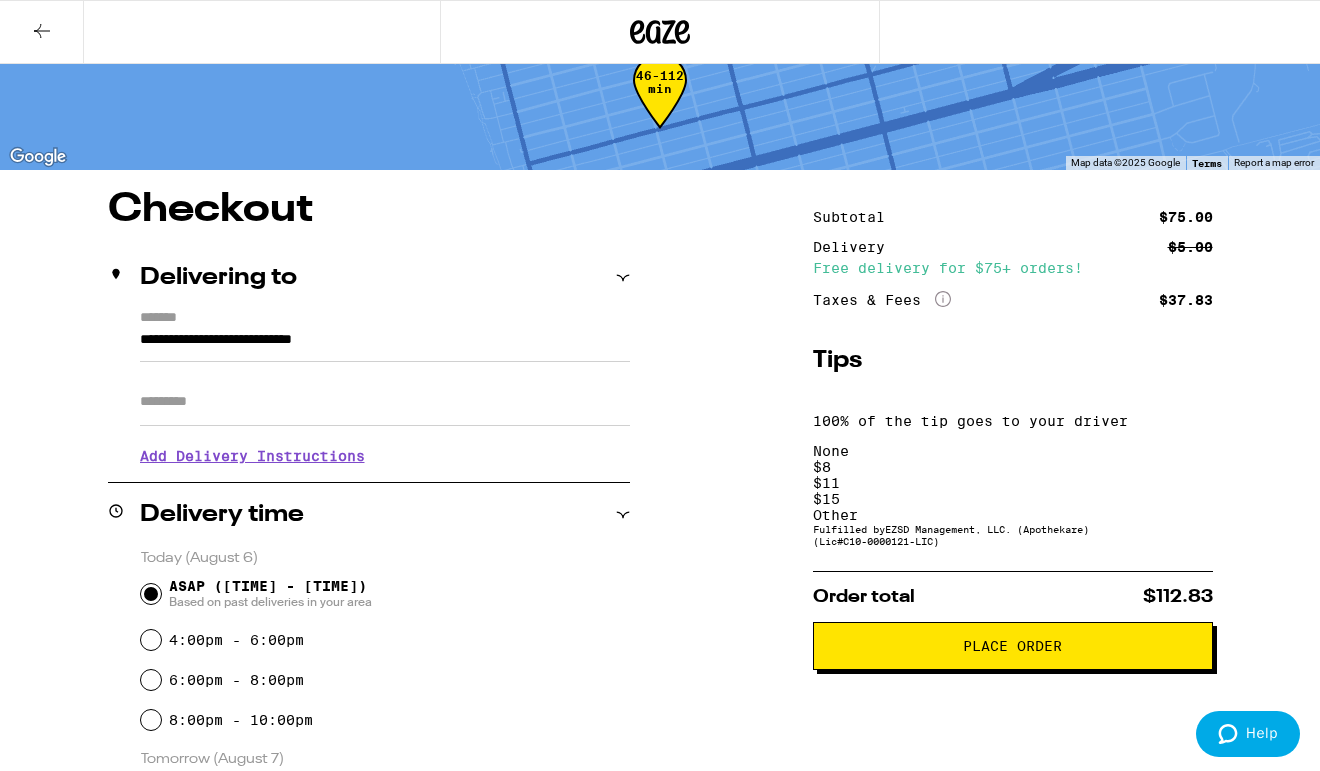 scroll, scrollTop: 0, scrollLeft: 0, axis: both 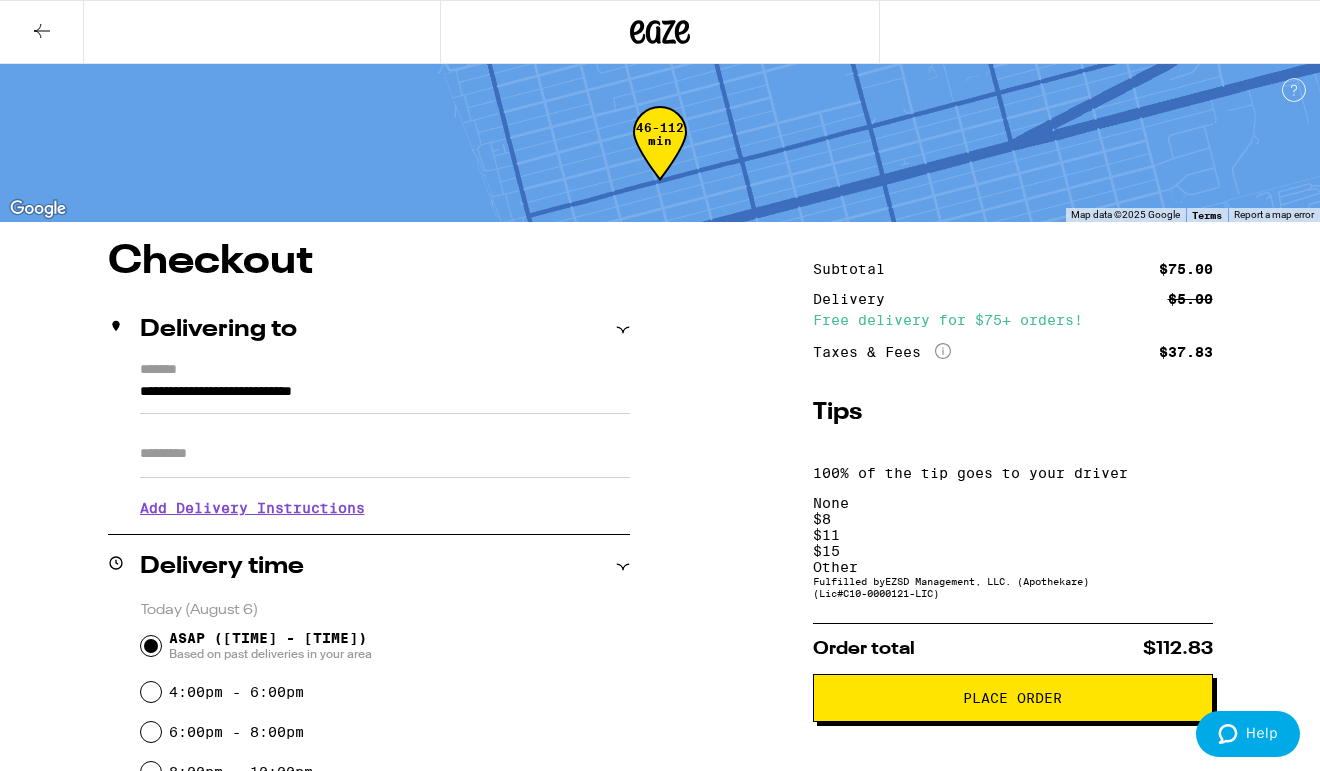 click on "Place Order" at bounding box center (1013, 698) 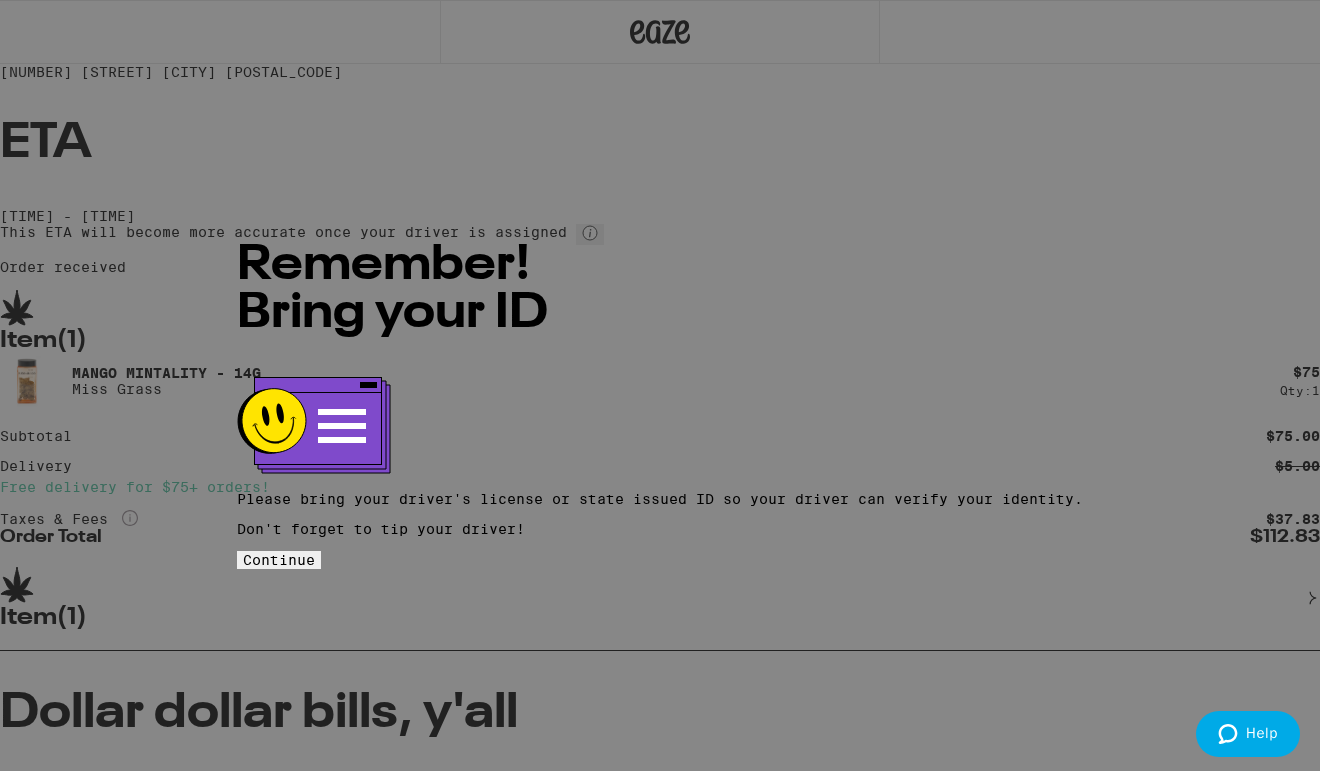 click on "Continue" at bounding box center [279, 560] 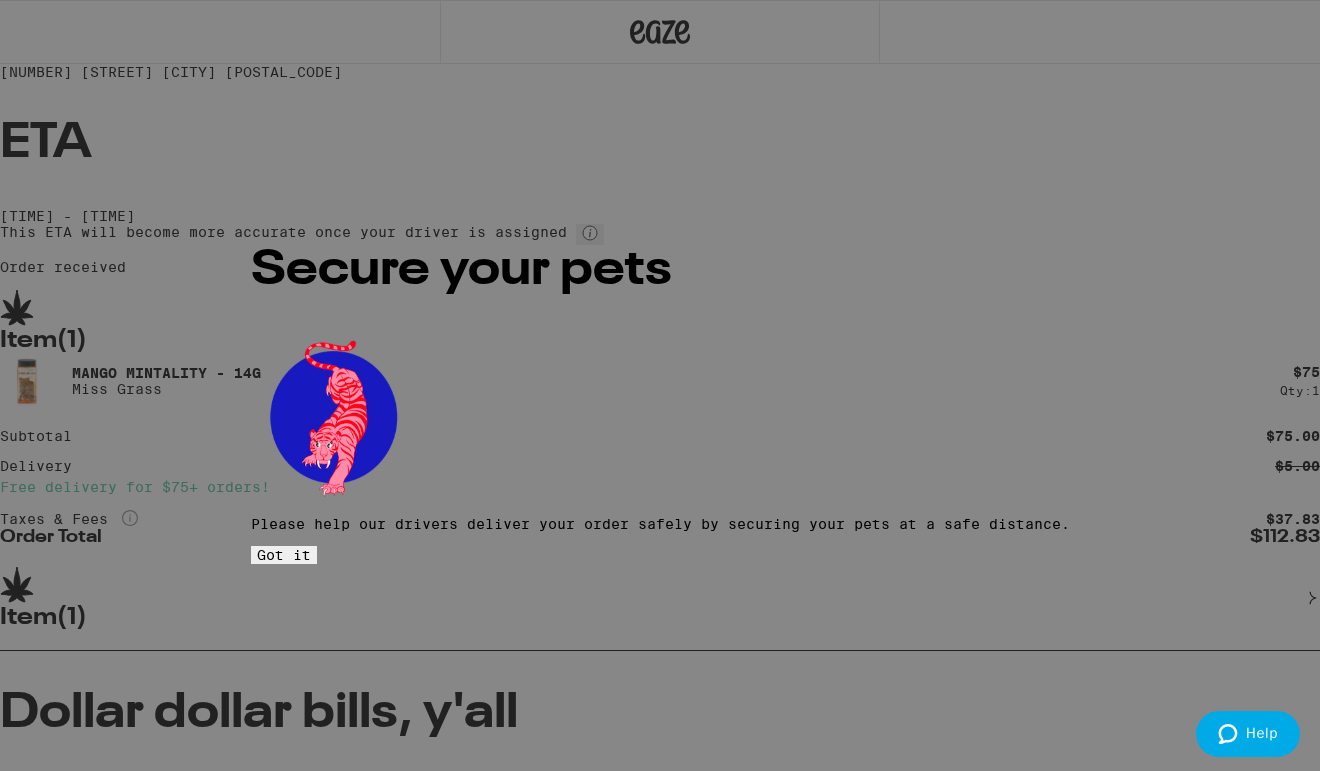 click on "Got it" at bounding box center (284, 555) 